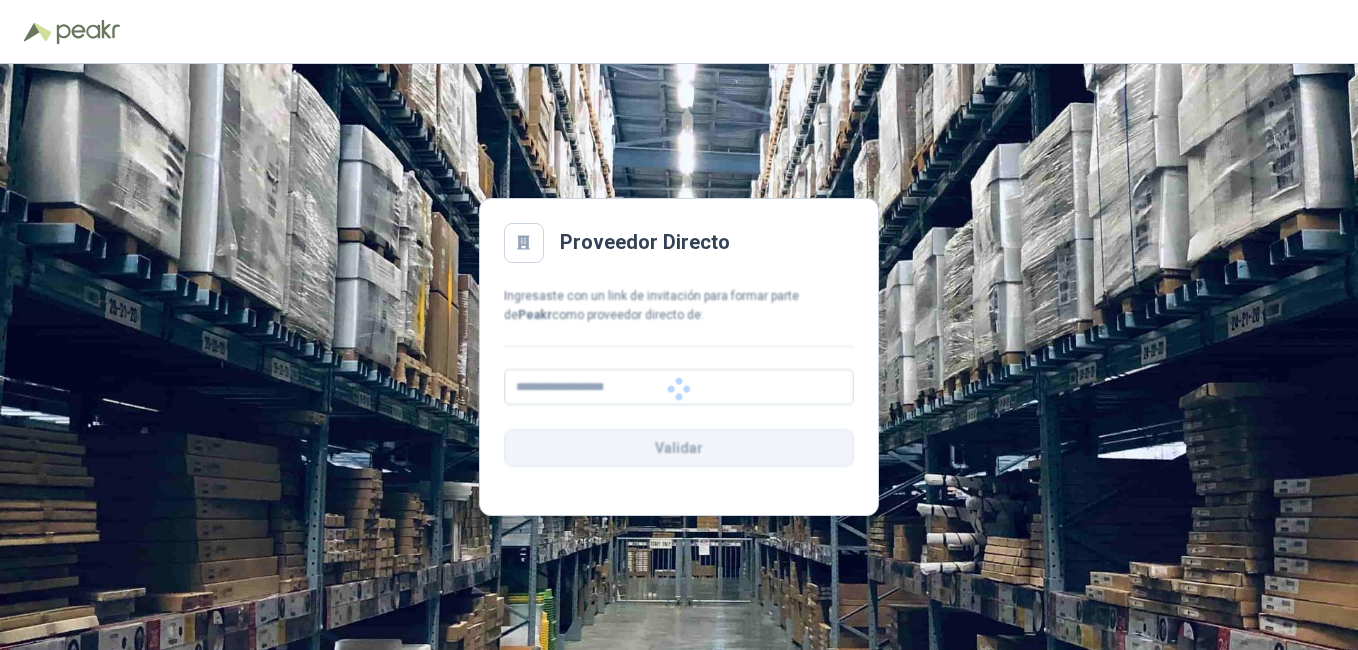 scroll, scrollTop: 0, scrollLeft: 0, axis: both 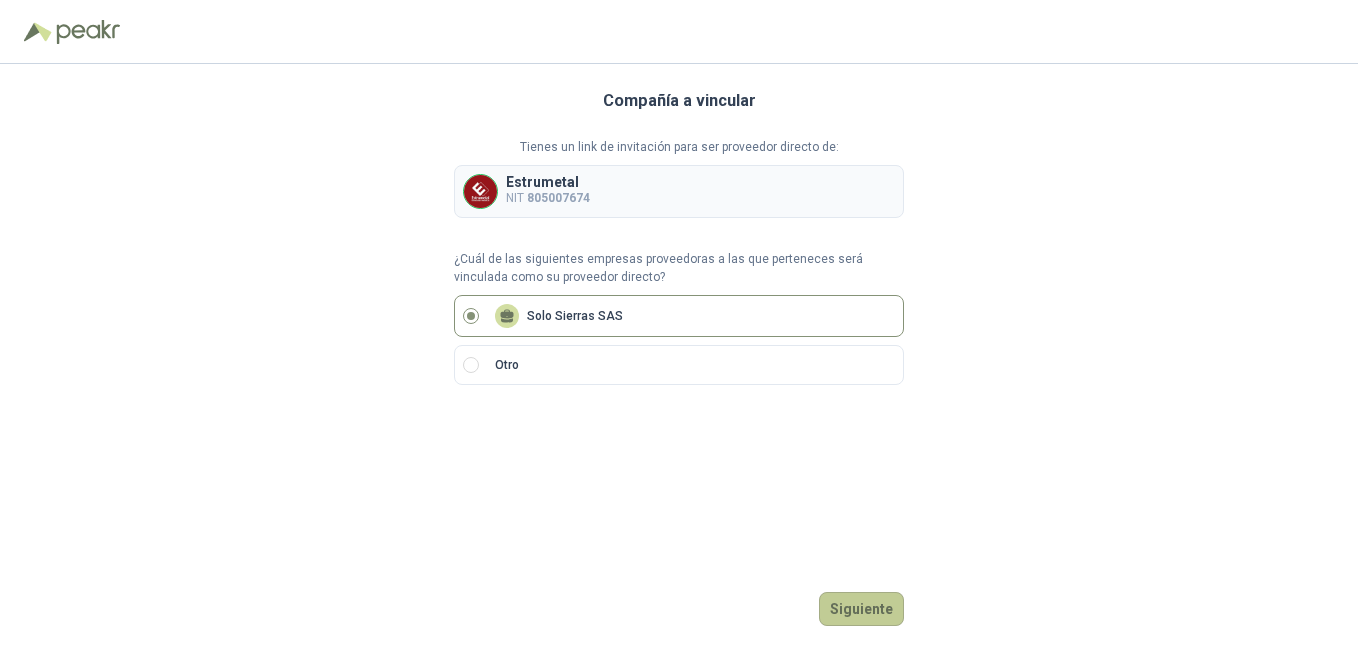 click on "Siguiente" at bounding box center (861, 609) 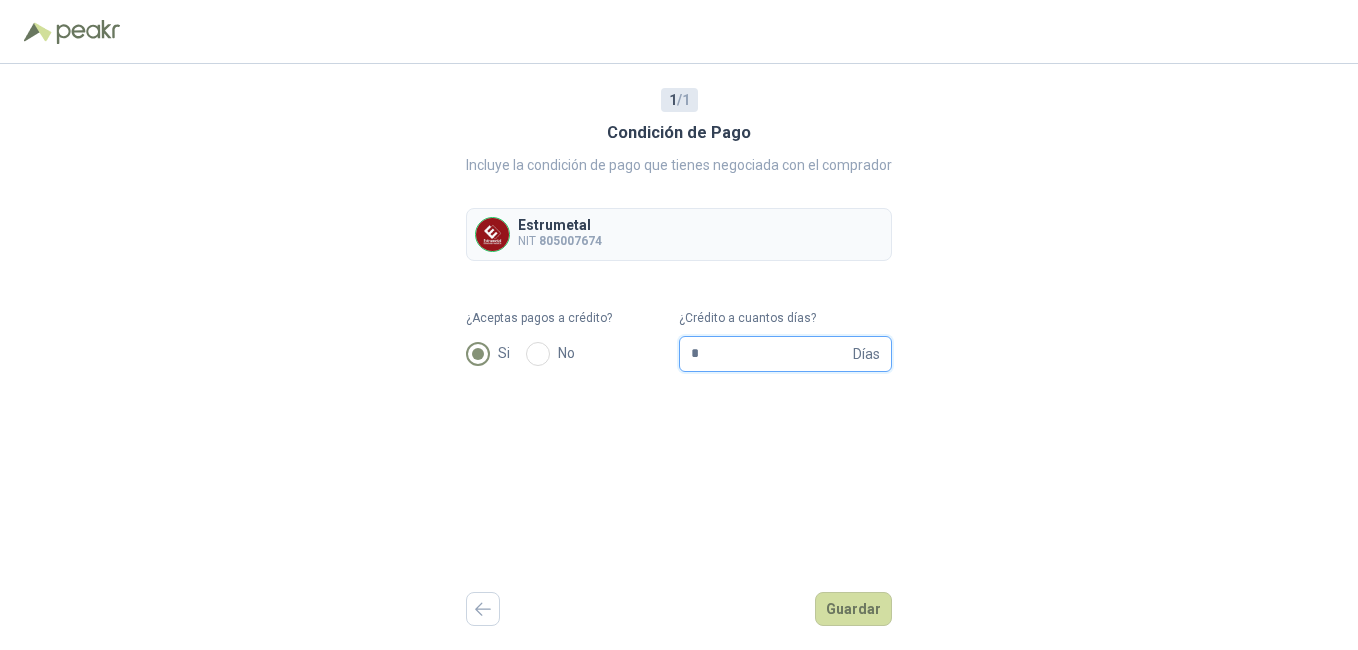 click on "*" at bounding box center (770, 354) 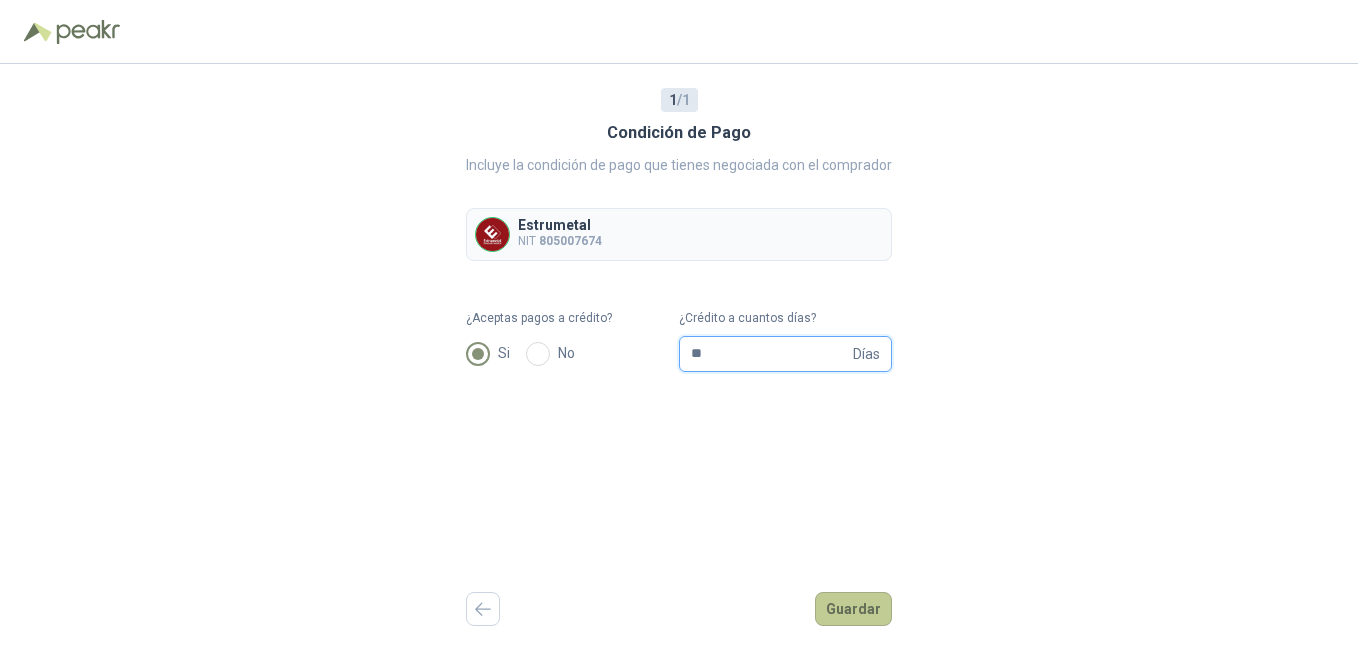 type on "**" 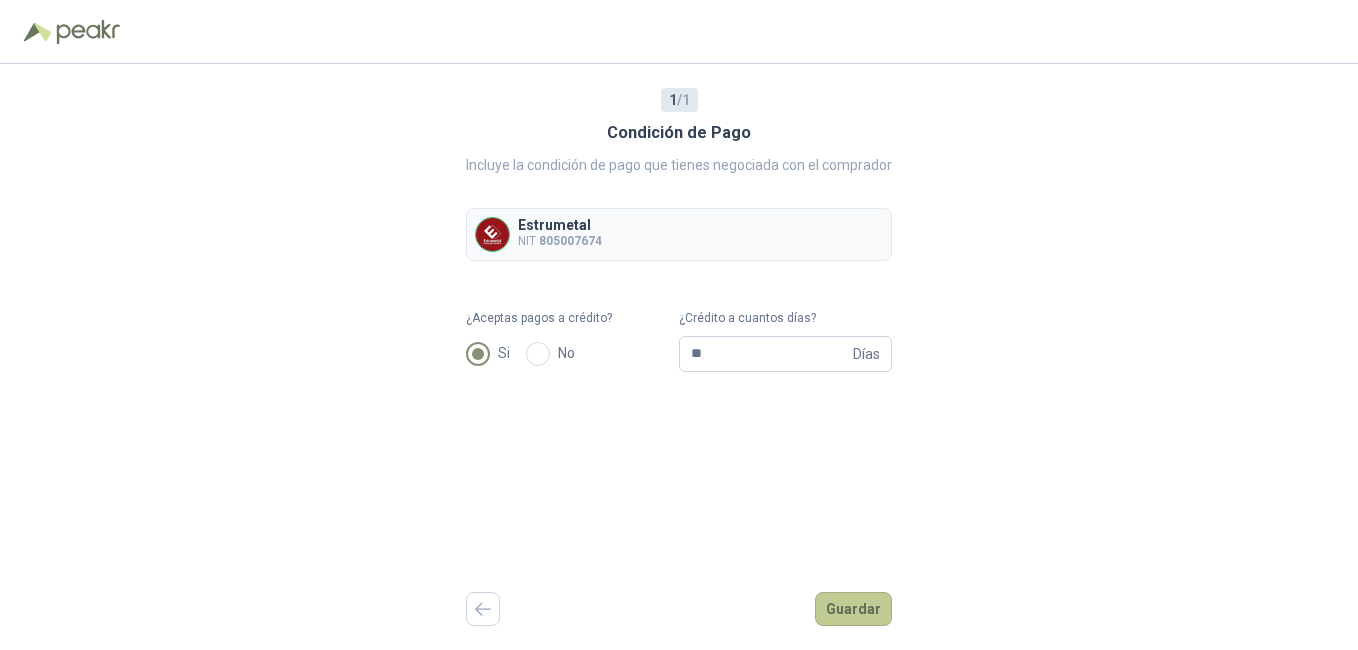 click on "Guardar" at bounding box center (853, 609) 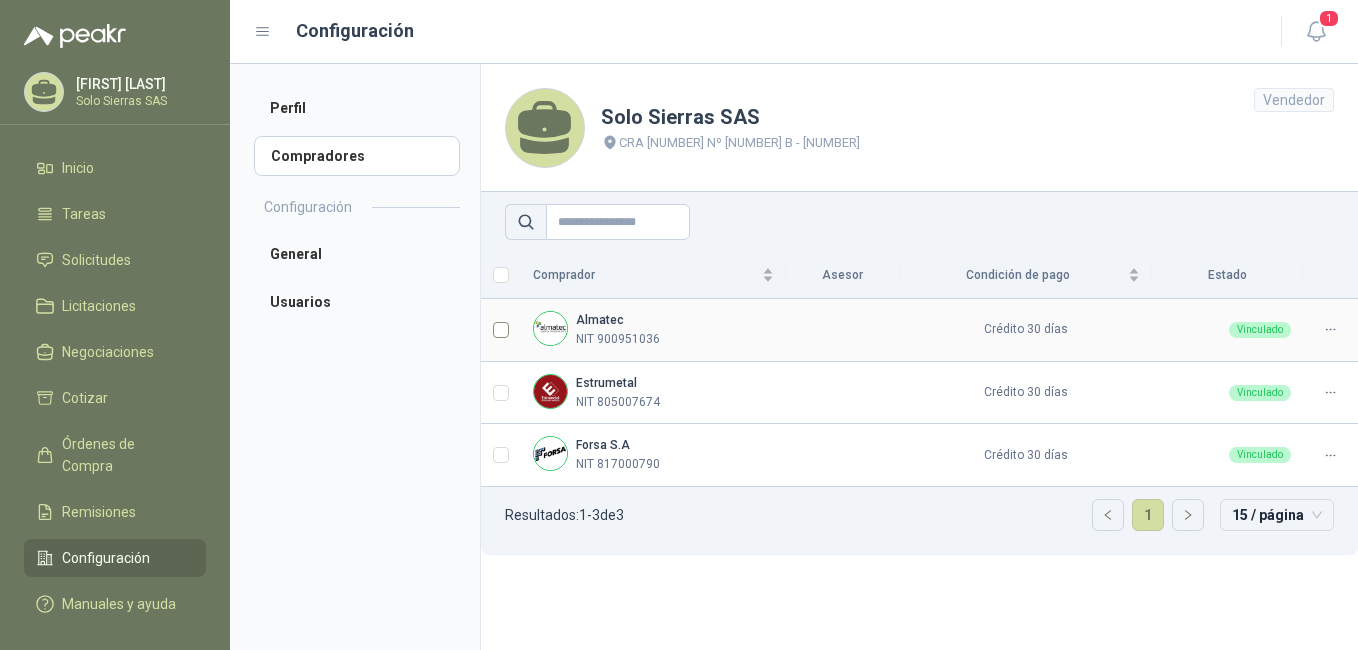 click at bounding box center [501, 330] 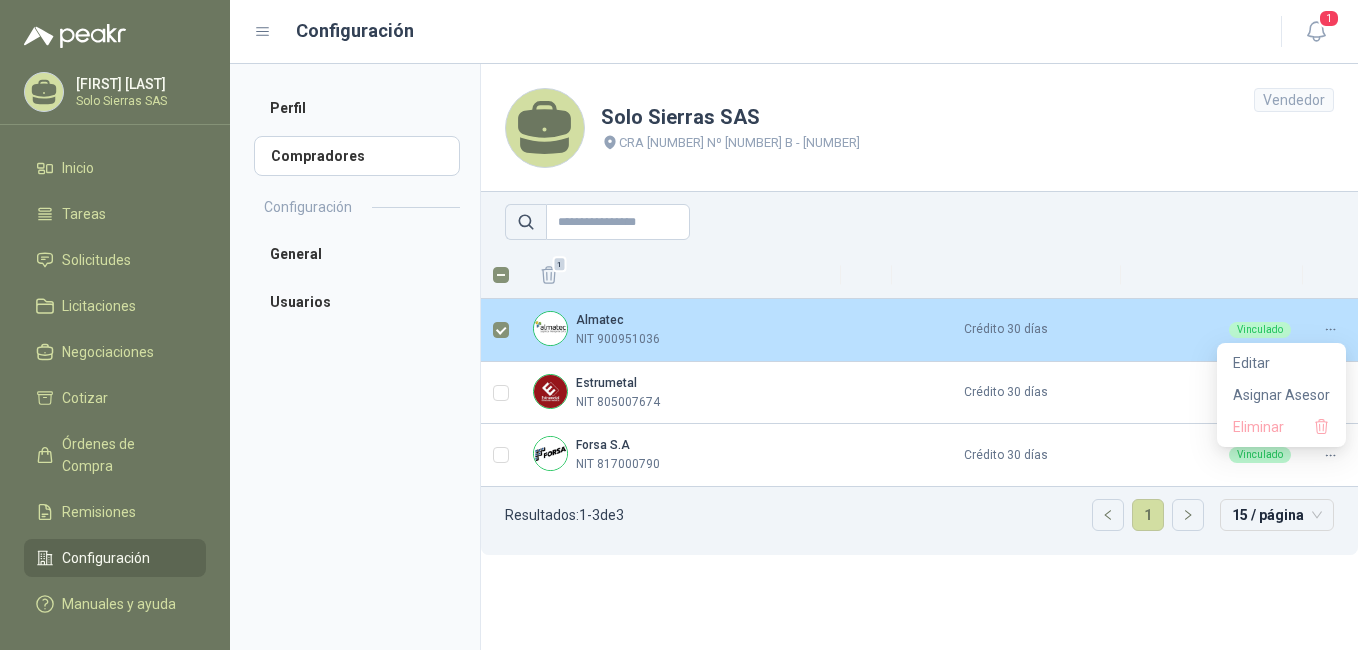 click at bounding box center (1330, 329) 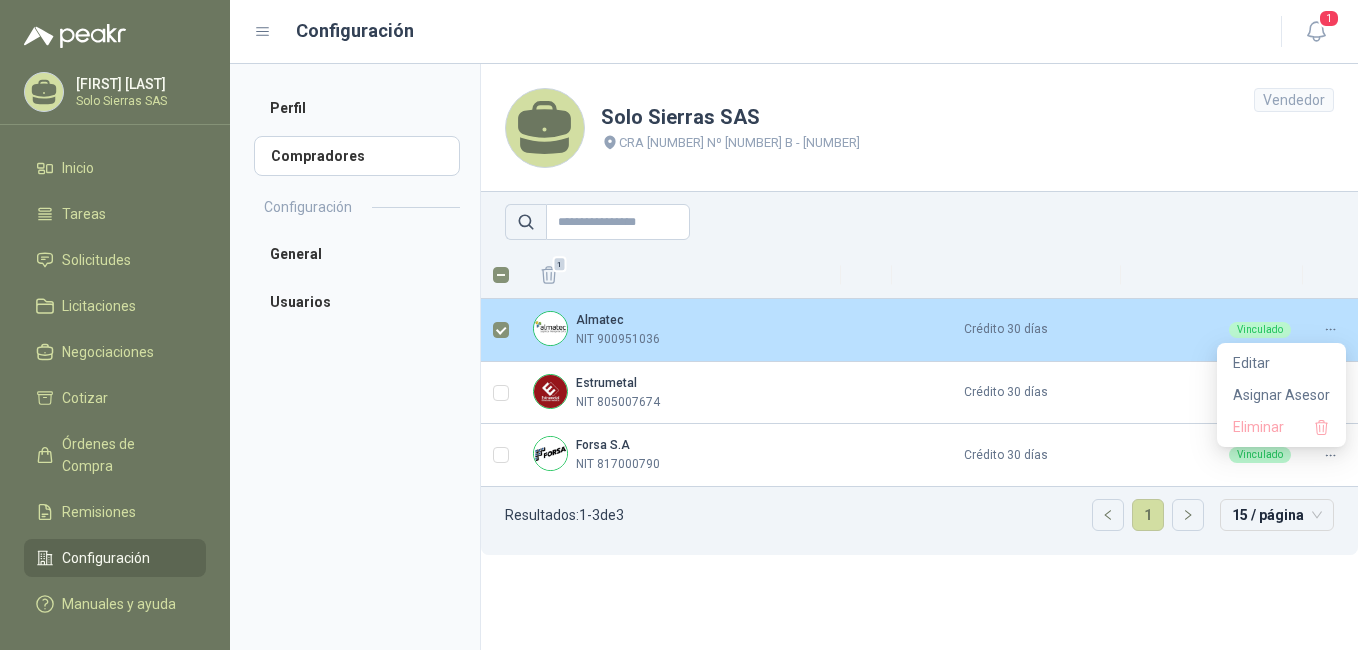 click at bounding box center [1330, 329] 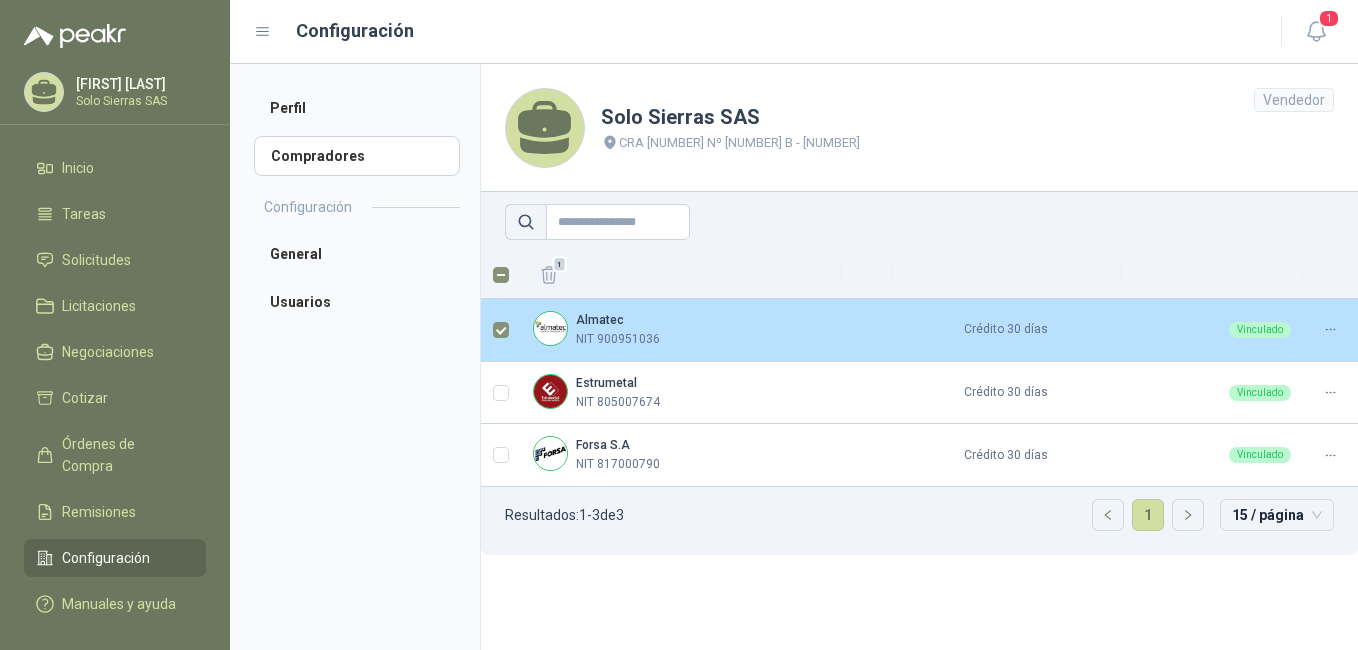 click on "Almatec" at bounding box center (600, 320) 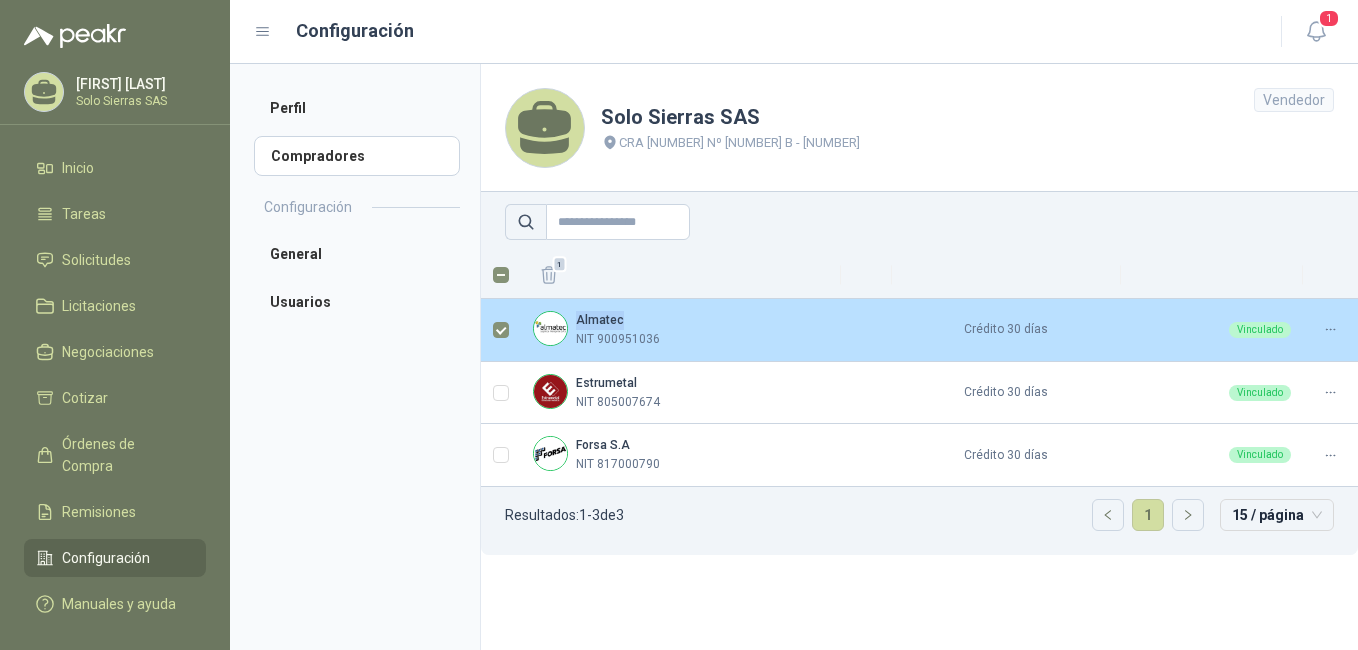 click on "Almatec" at bounding box center (600, 320) 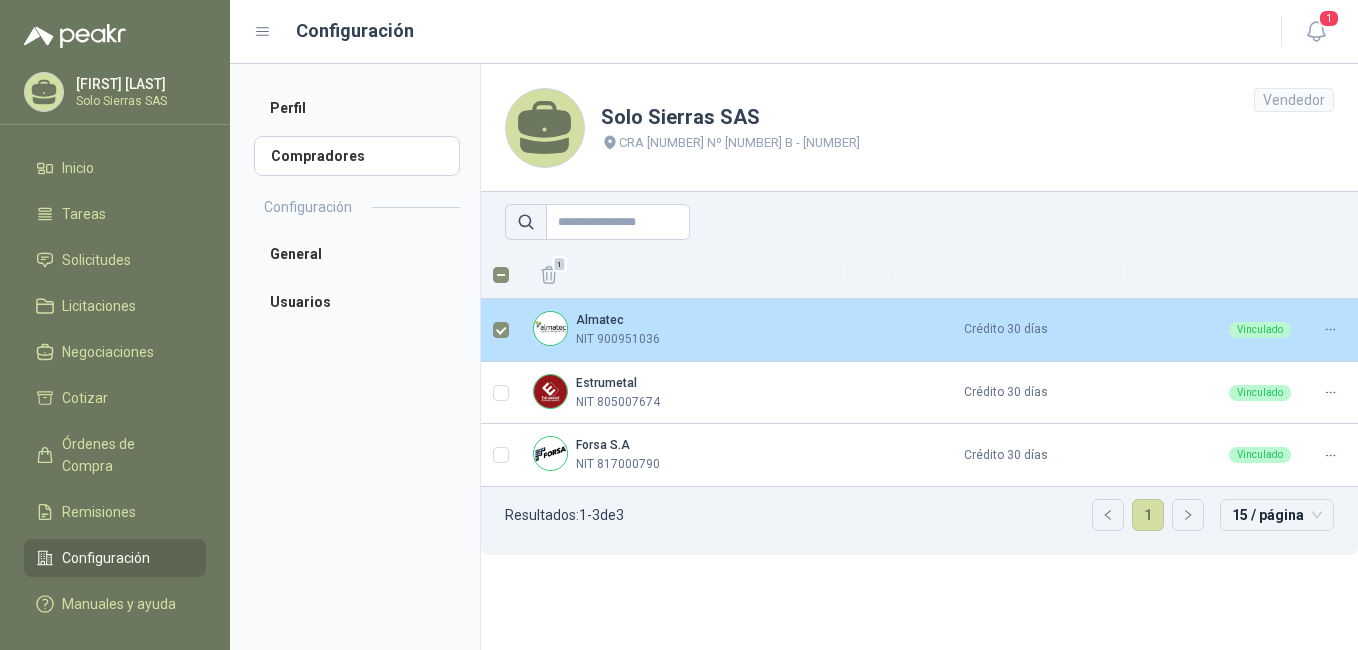 drag, startPoint x: 602, startPoint y: 326, endPoint x: 594, endPoint y: 389, distance: 63.505905 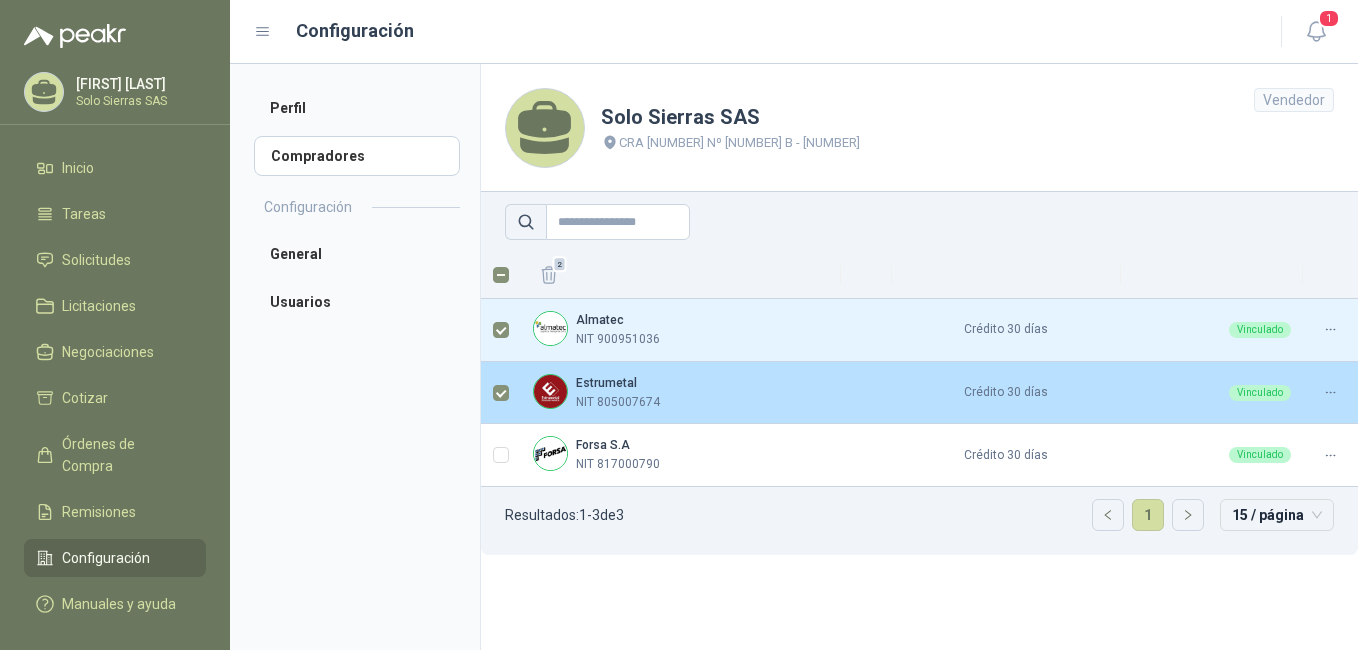 click on "Estrumetal" at bounding box center (606, 383) 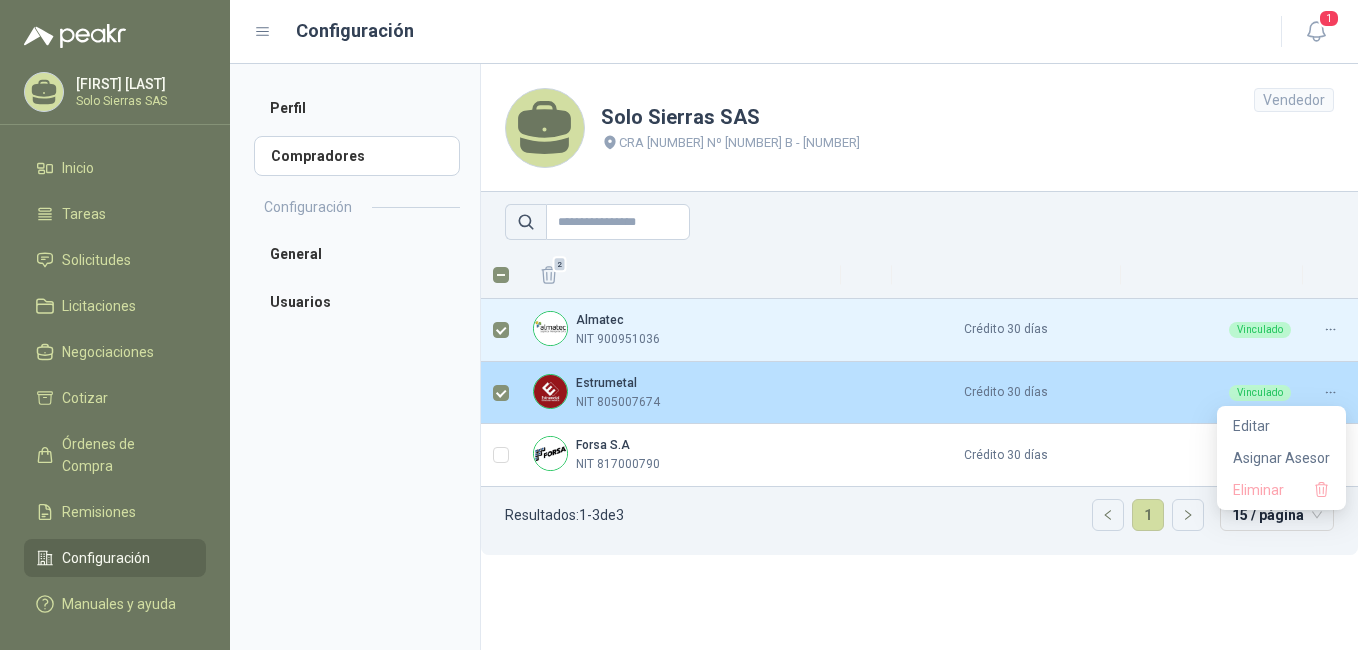 click at bounding box center [1330, 392] 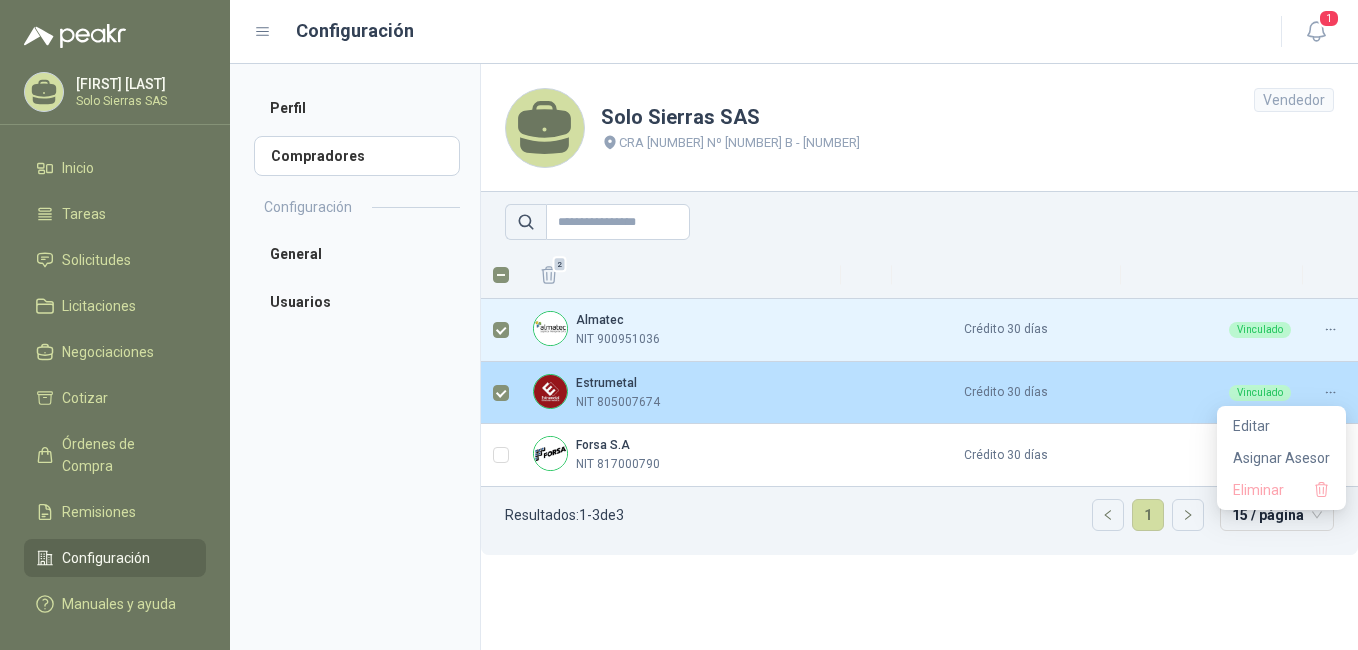 click at bounding box center [1330, 392] 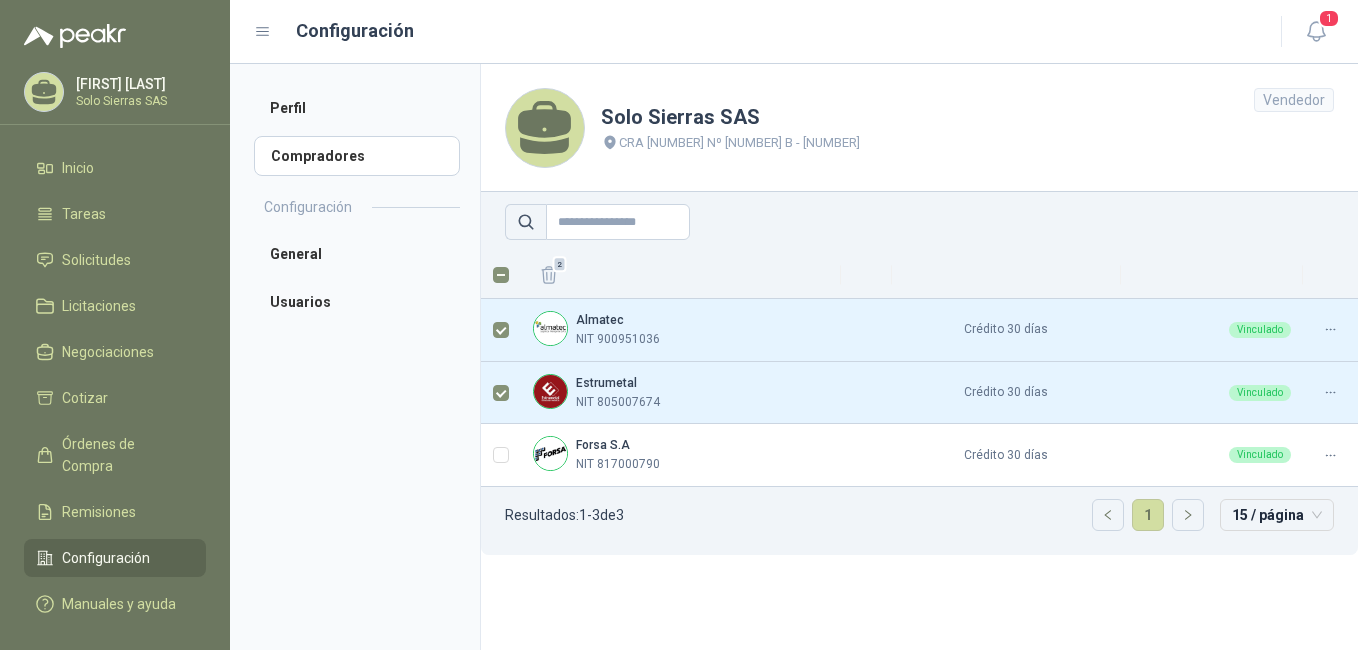 drag, startPoint x: 1065, startPoint y: 580, endPoint x: 1122, endPoint y: 571, distance: 57.706154 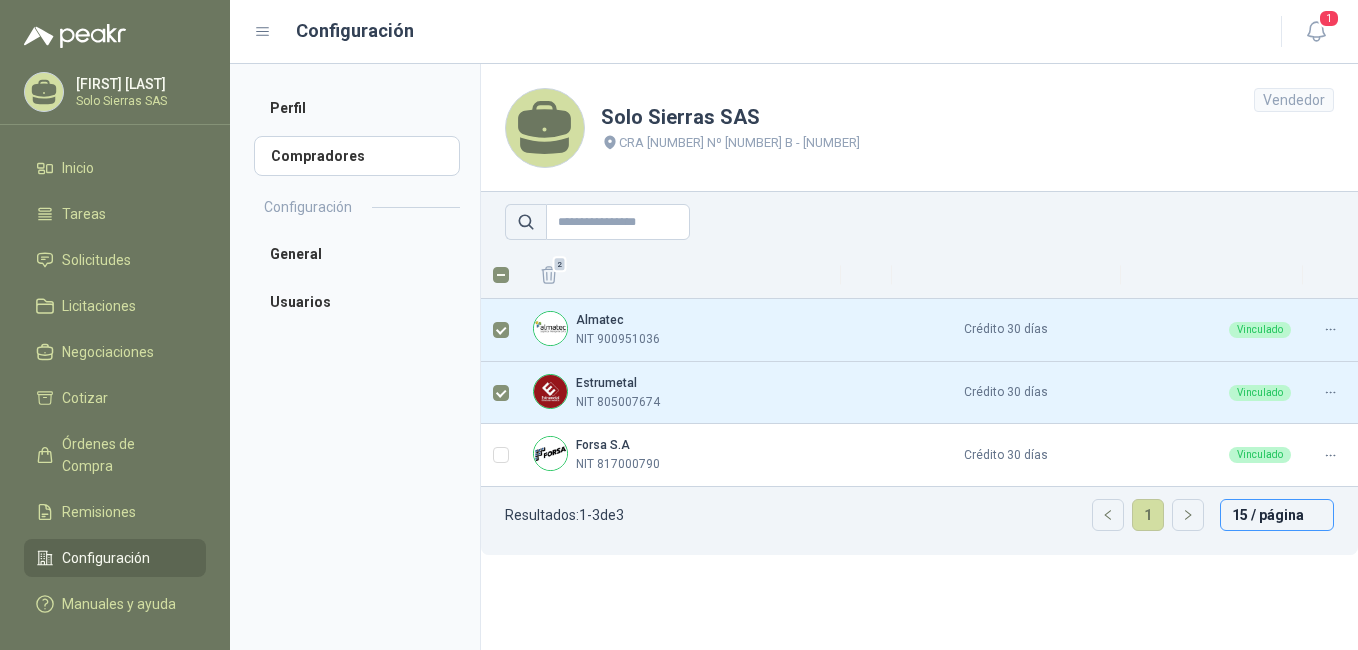 click on "15 / página" at bounding box center [1277, 515] 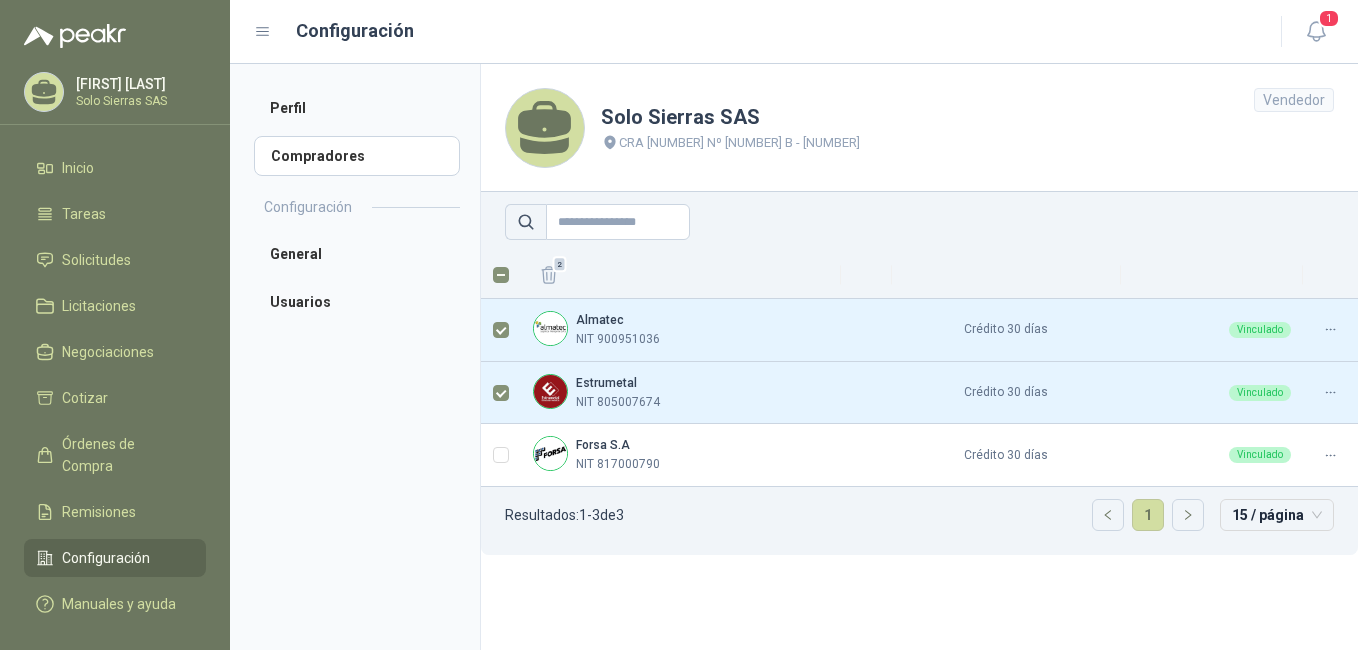 click on "Solo Sierras SAS   CRA [NUMBER] Nº [NUMBER] B - [NUMBER] Vendedor [NUMBER]   Almatec NIT   [NUMBER] Crédito [NUMBER] días Vinculado Estrumetal NIT   [NUMBER] Crédito [NUMBER] días Vinculado Forsa S.A NIT   [NUMBER] Crédito [NUMBER] días Vinculado Resultados:  1  -  3  de  3 1 15 / página 15 / página 30 / página 50 / página 100 / página" at bounding box center [919, 357] 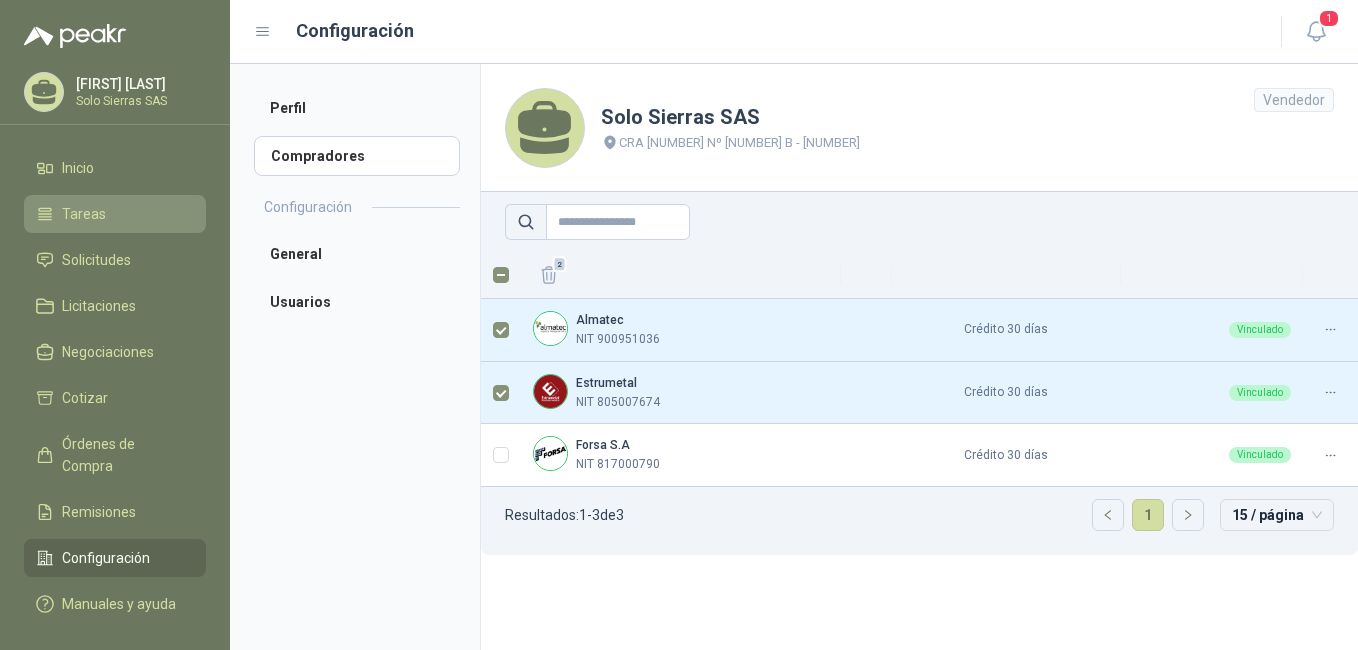 click on "Tareas" at bounding box center [84, 214] 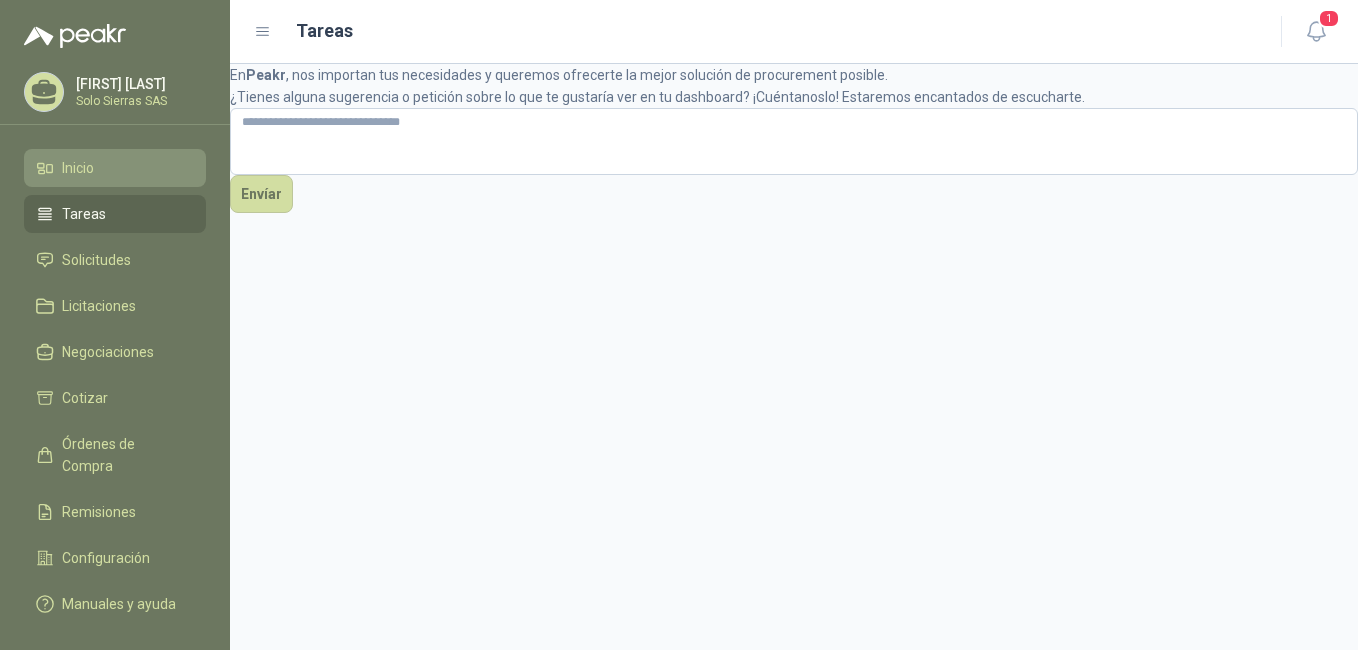 click on "Inicio" at bounding box center (115, 168) 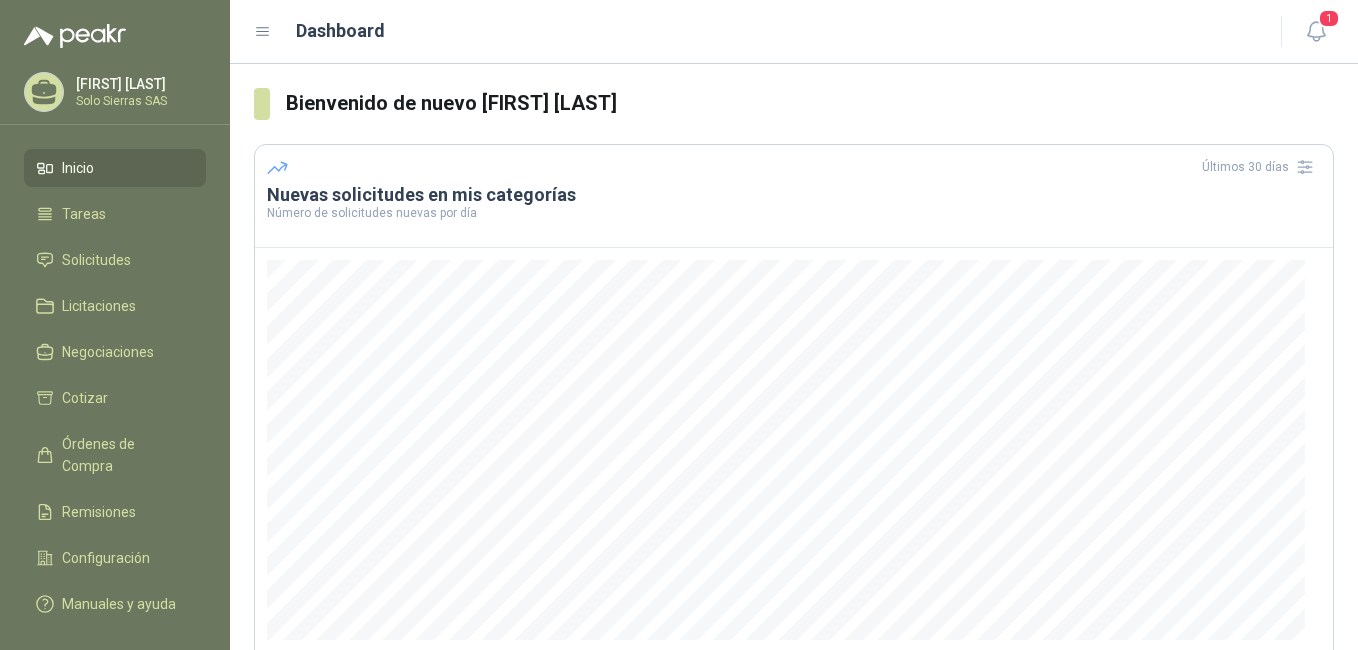 click on "[FIRST]   [LAST]" at bounding box center [138, 84] 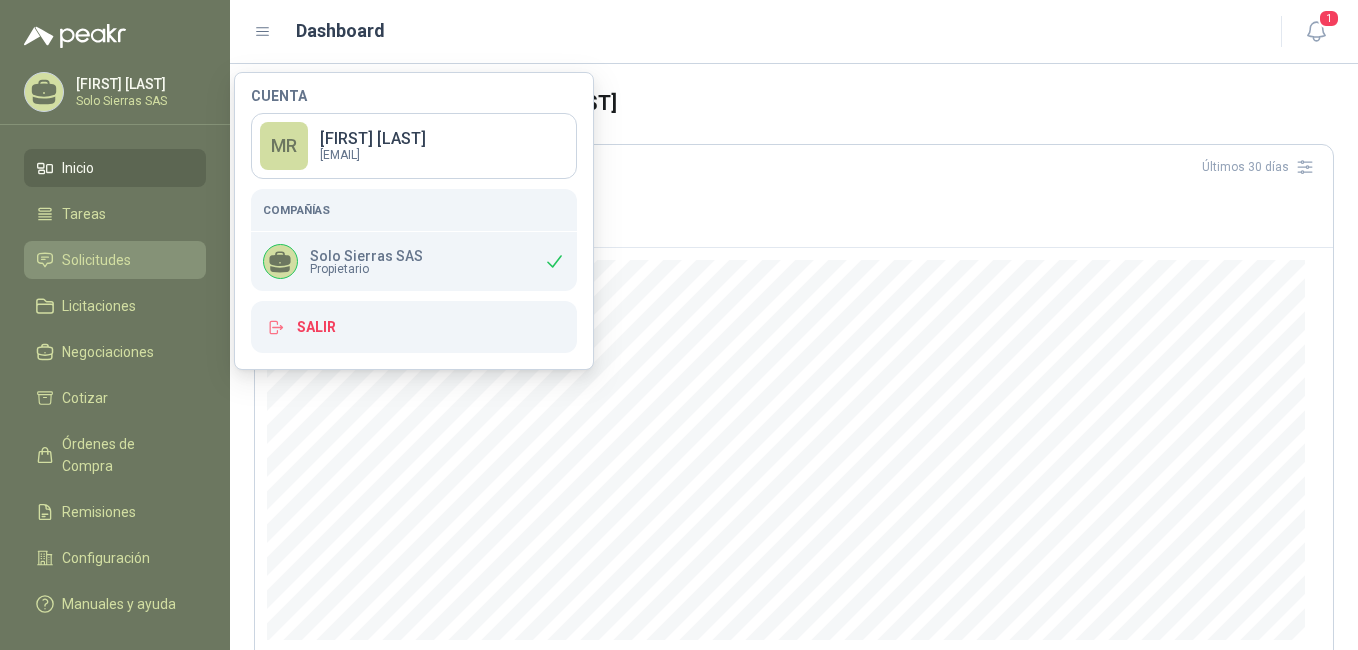 click on "Solicitudes" at bounding box center [96, 260] 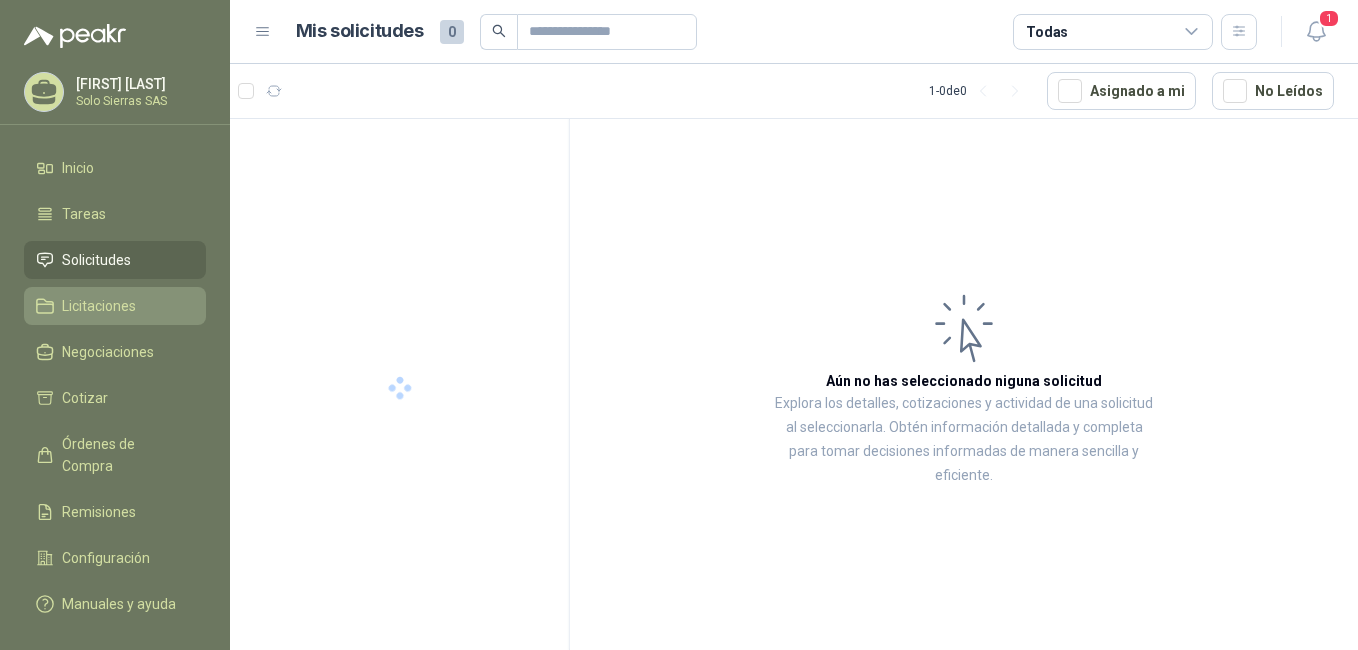 click on "Licitaciones" at bounding box center (99, 306) 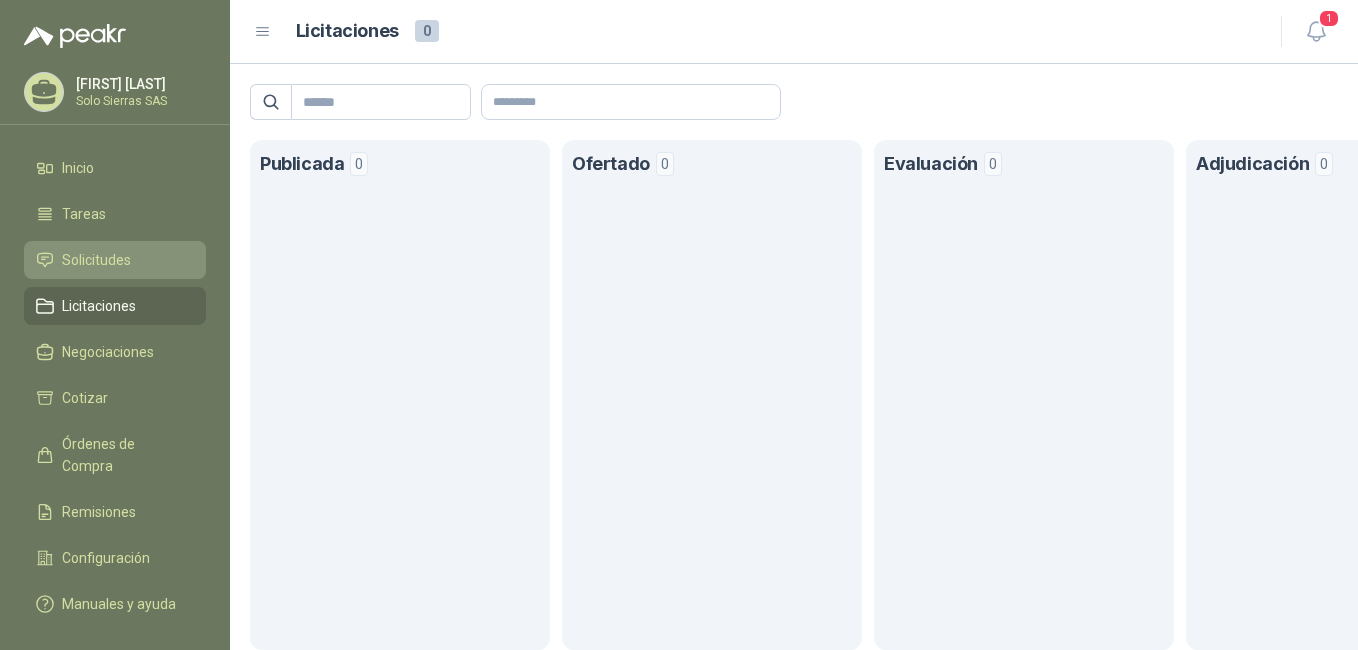click on "Solicitudes" at bounding box center (115, 260) 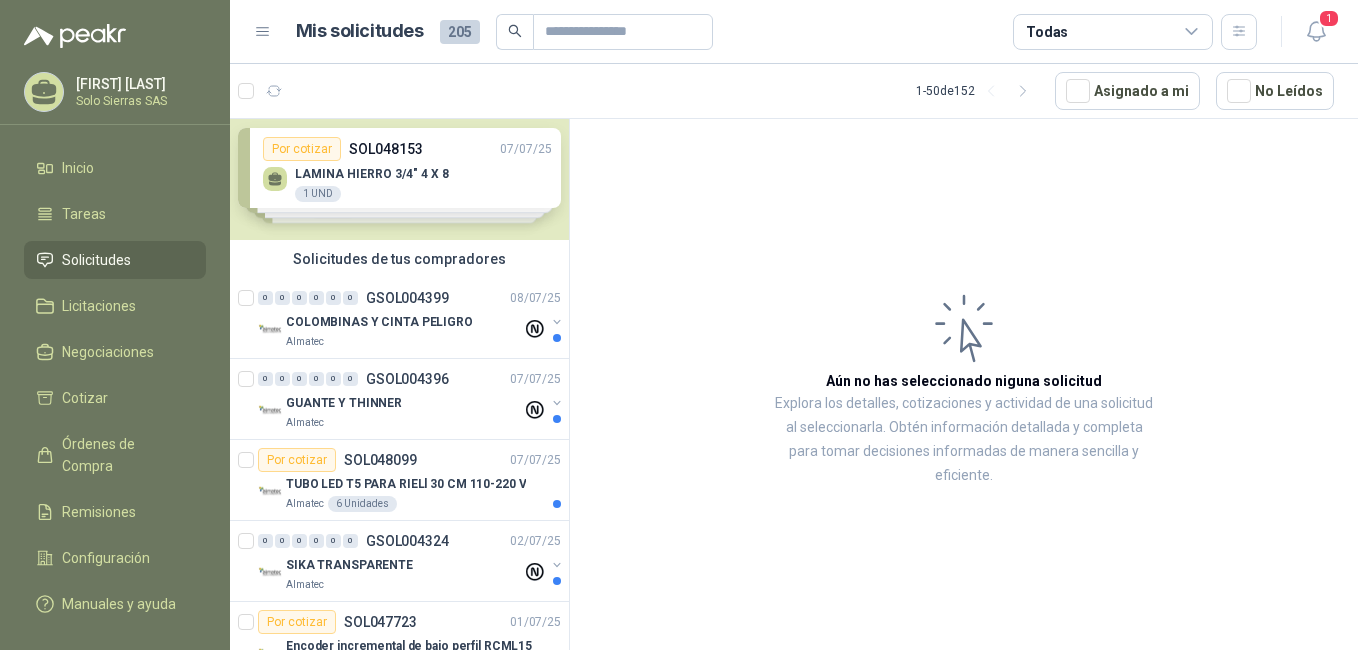 scroll, scrollTop: 0, scrollLeft: 0, axis: both 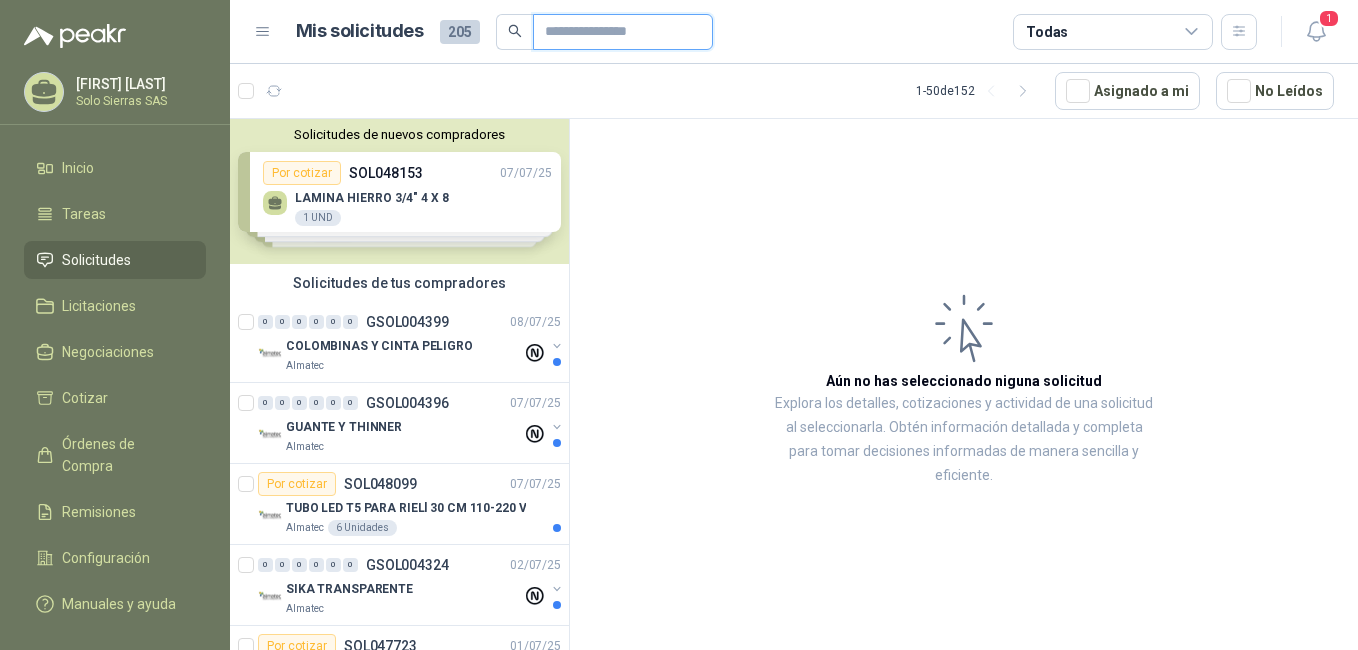 click at bounding box center (615, 32) 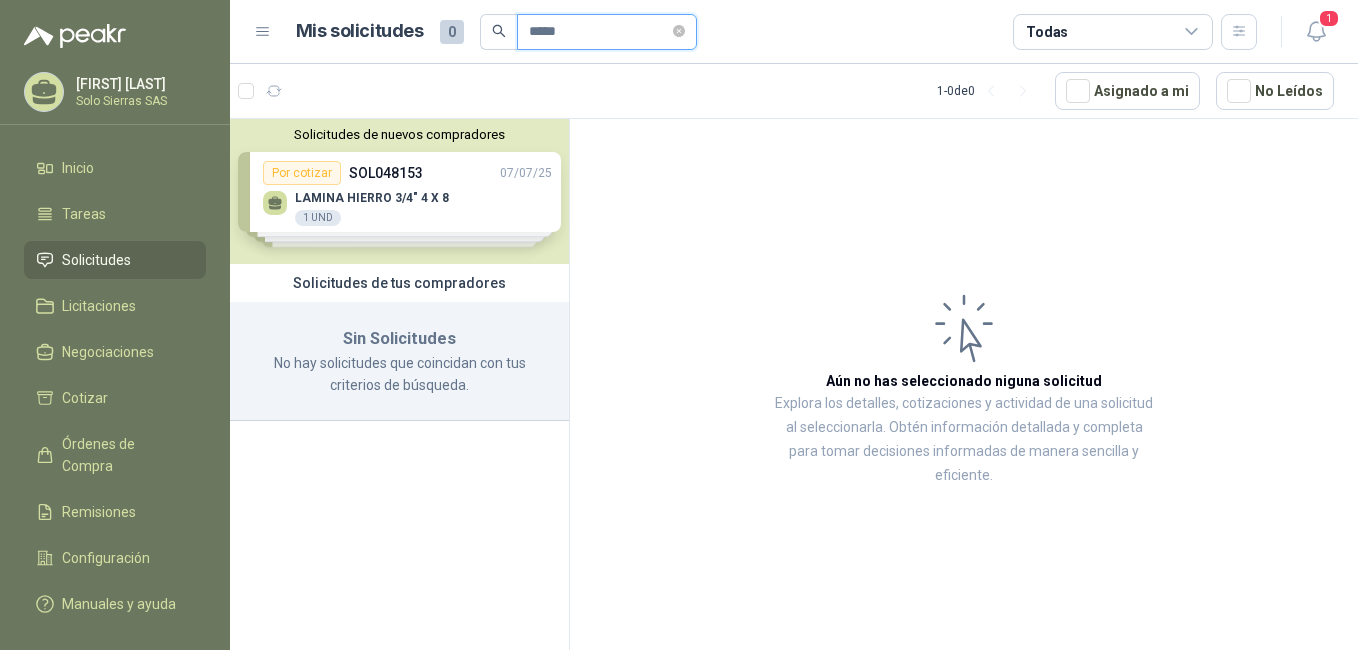 drag, startPoint x: 604, startPoint y: 28, endPoint x: 506, endPoint y: 27, distance: 98.005104 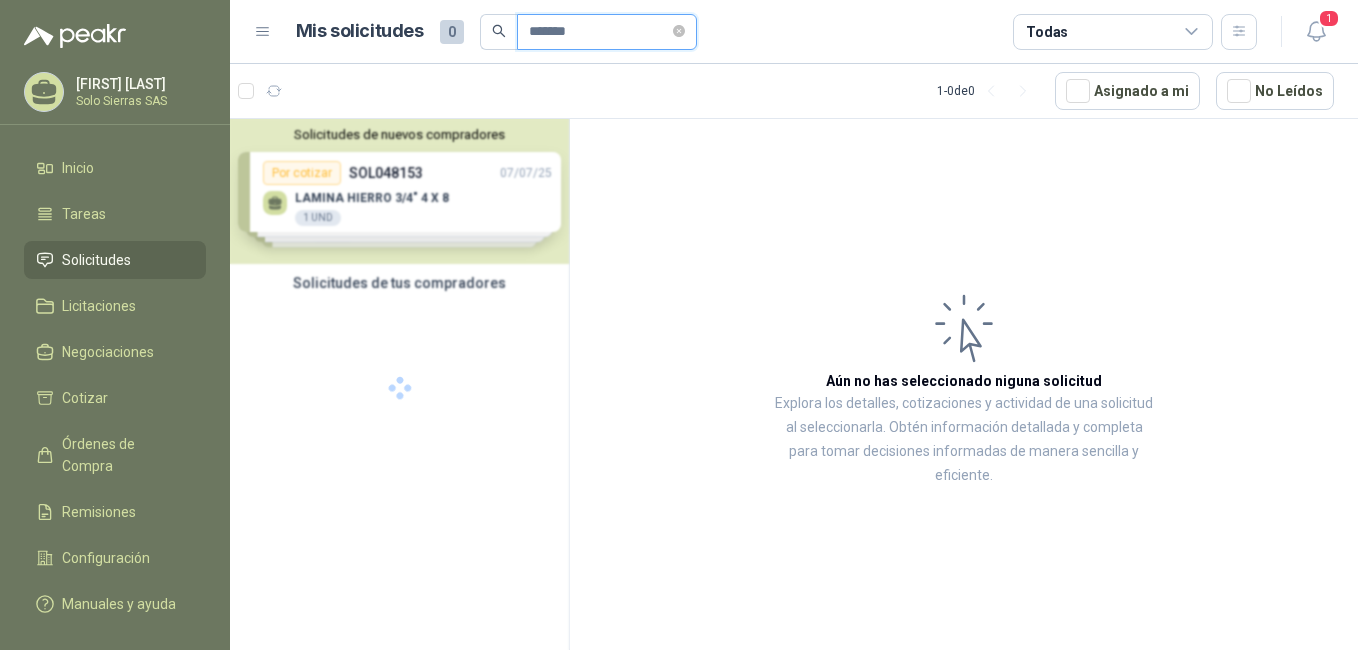 type on "*******" 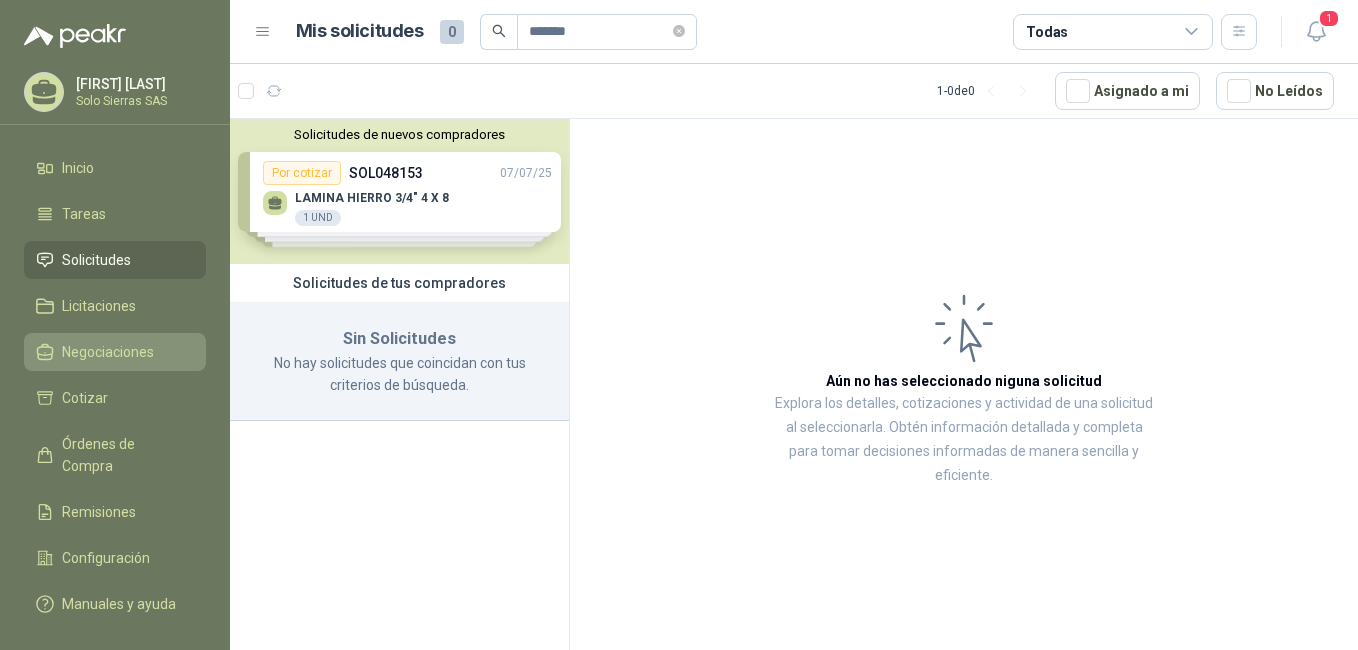 click on "Negociaciones" at bounding box center (108, 352) 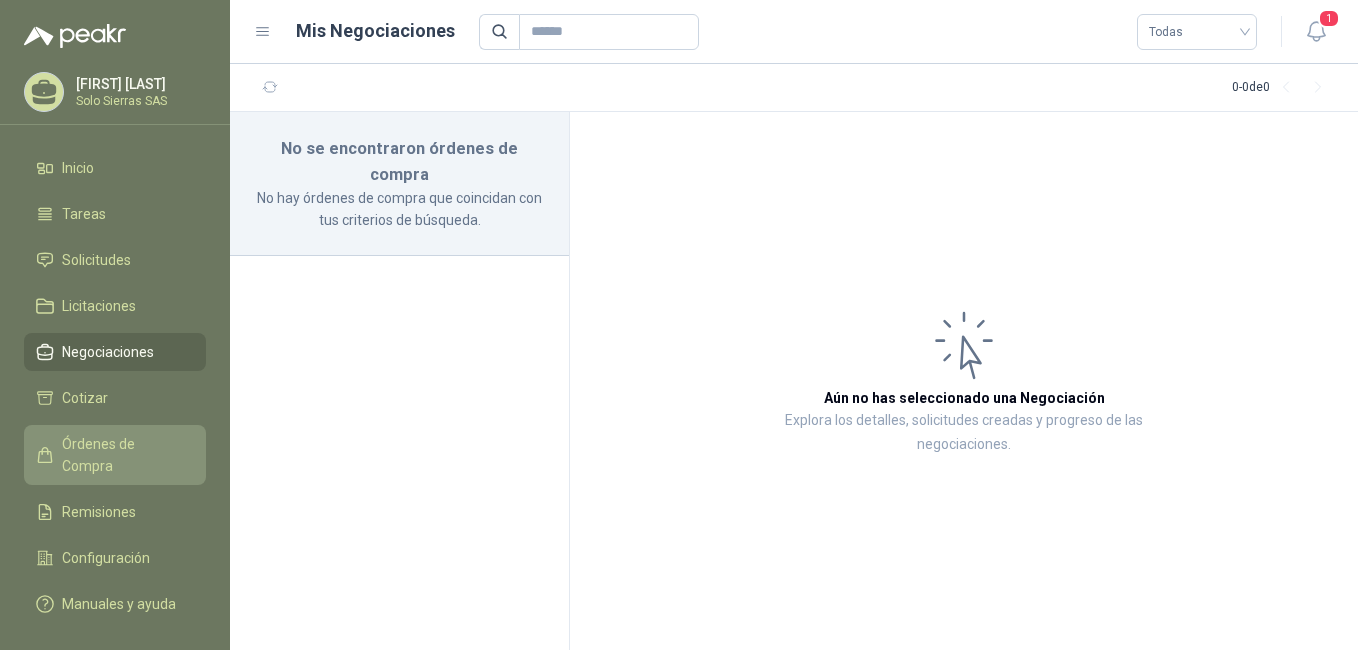 click on "Órdenes de Compra" at bounding box center (124, 455) 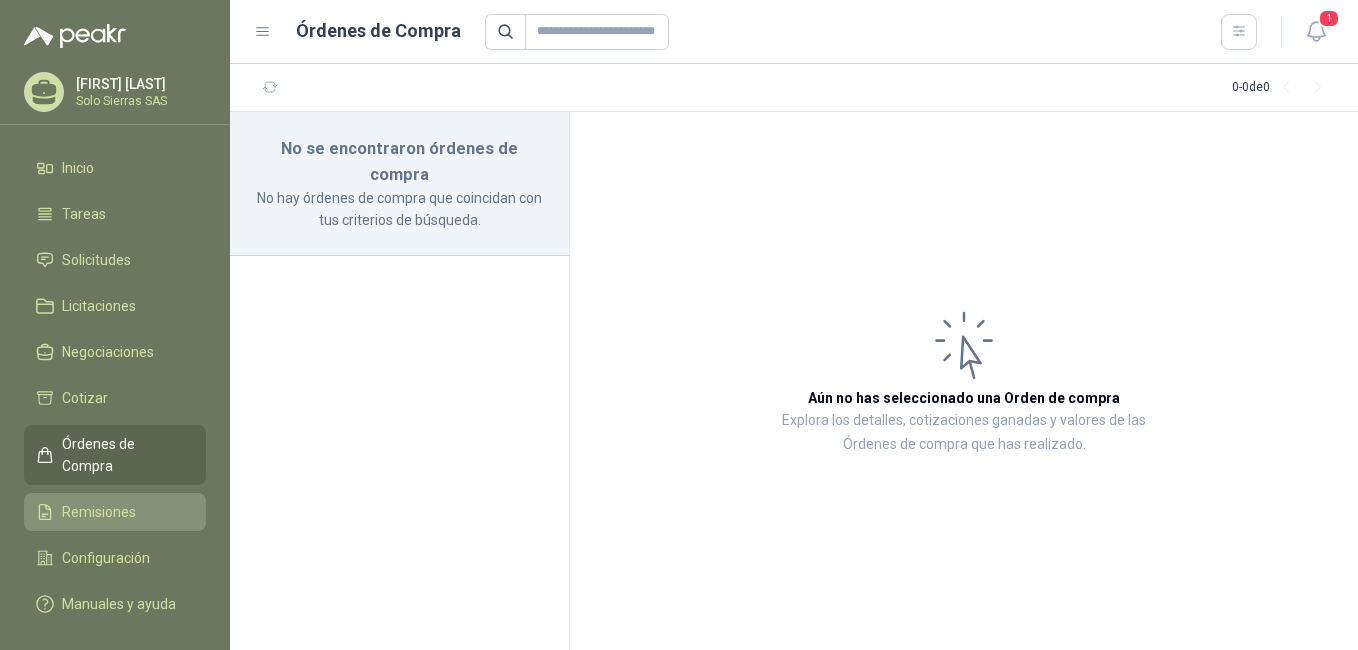 click on "Remisiones" at bounding box center (115, 512) 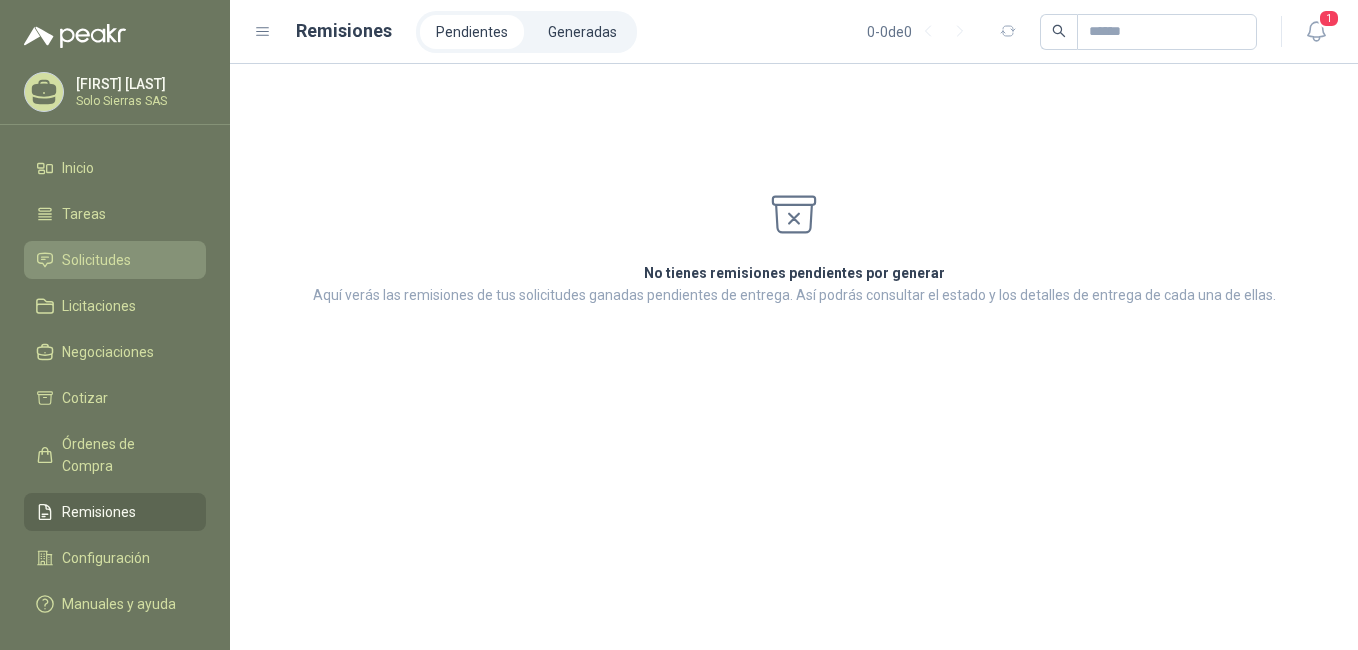 click on "Solicitudes" at bounding box center (96, 260) 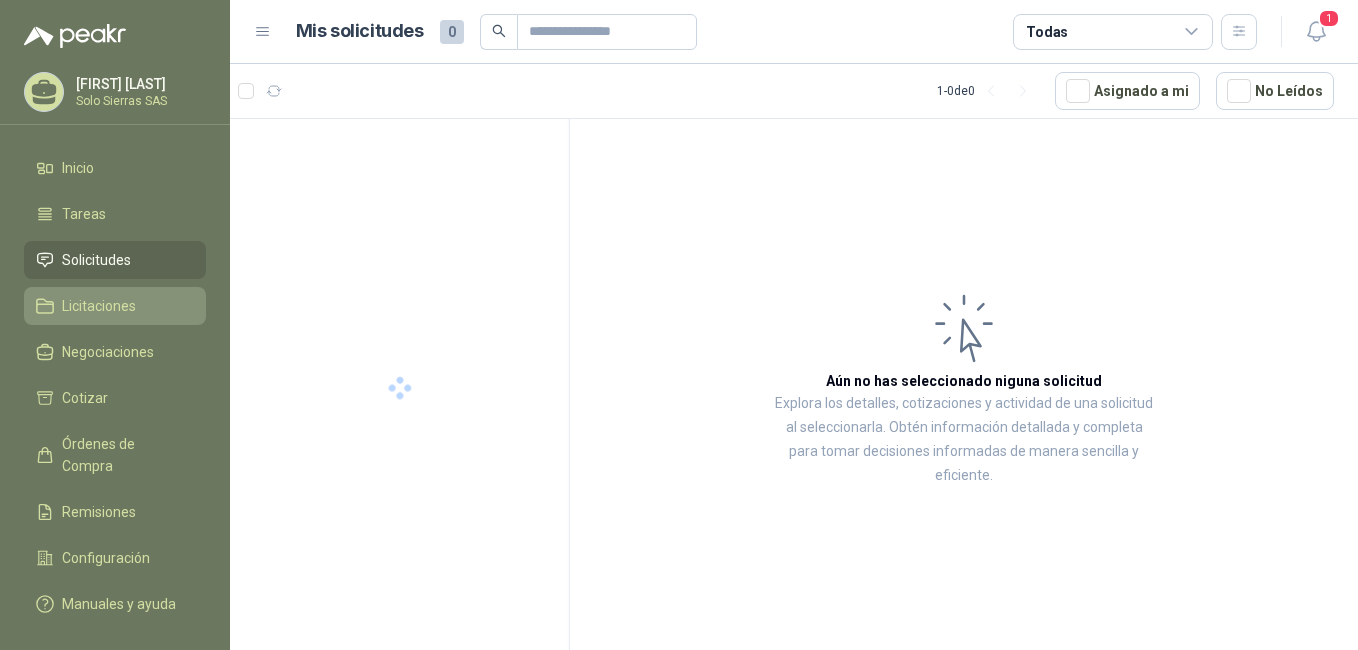click on "Licitaciones" at bounding box center [115, 306] 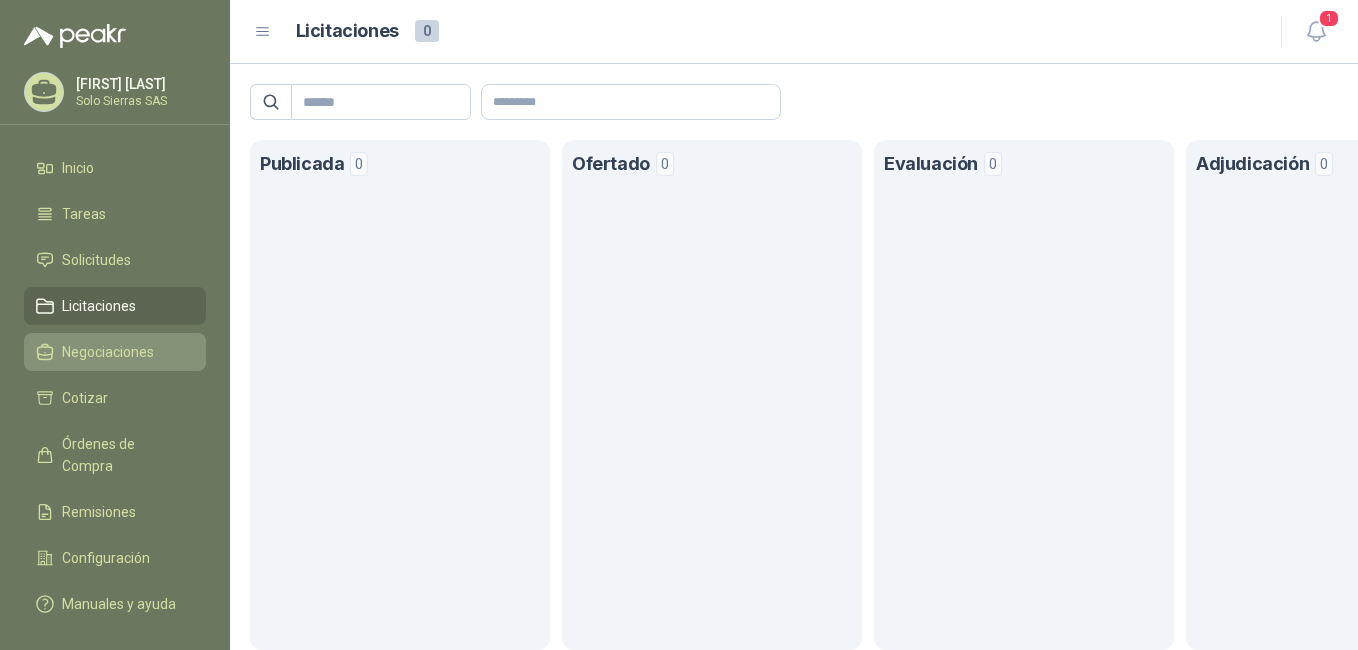 click on "Negociaciones" at bounding box center (115, 352) 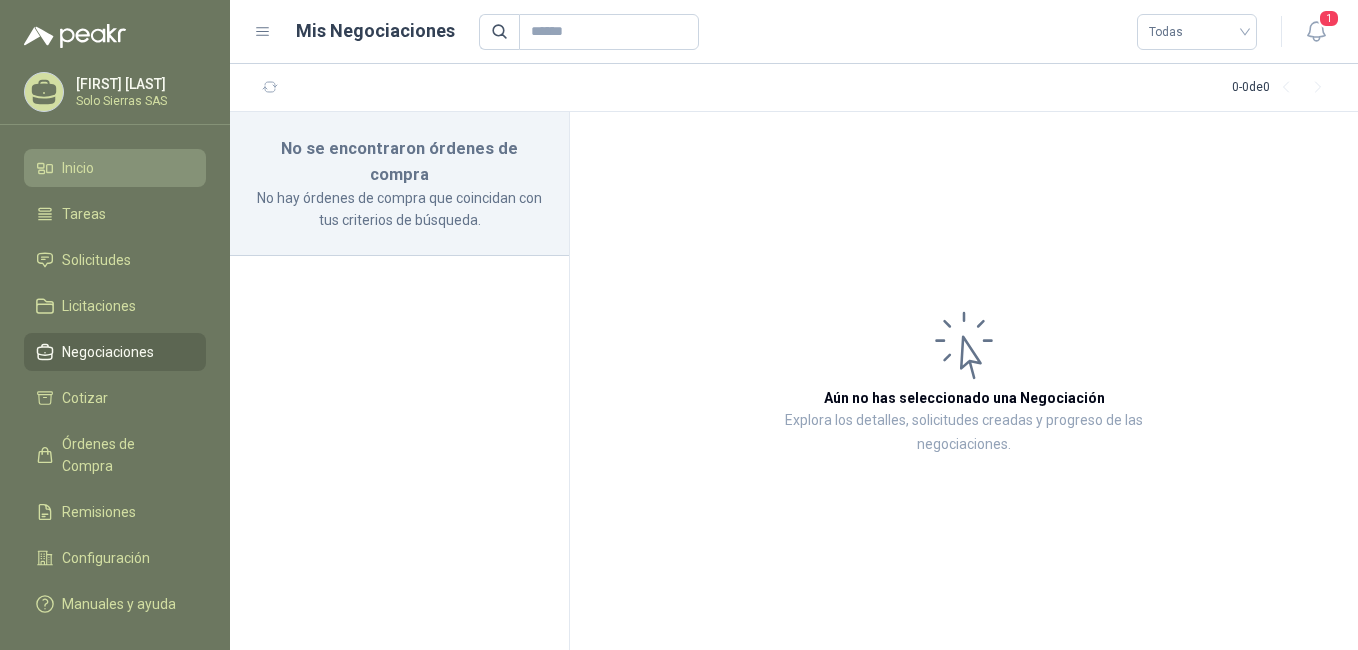 click on "Inicio" at bounding box center (78, 168) 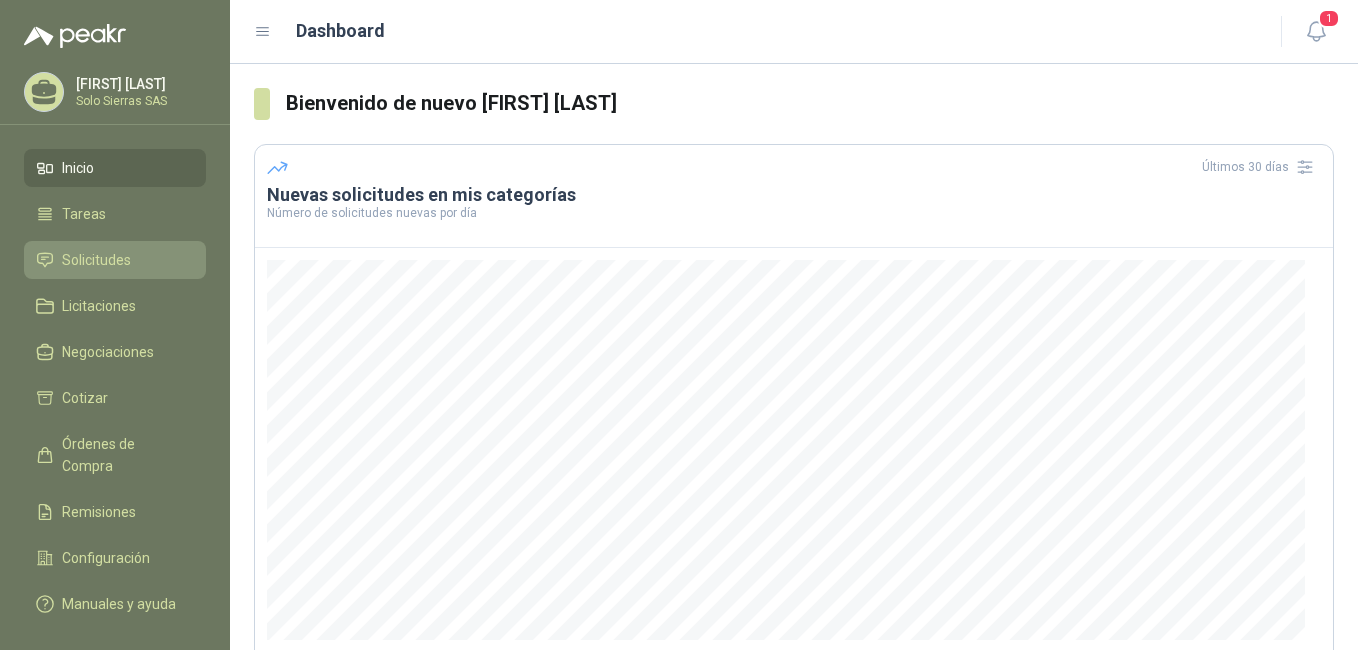 drag, startPoint x: 120, startPoint y: 267, endPoint x: 130, endPoint y: 248, distance: 21.470911 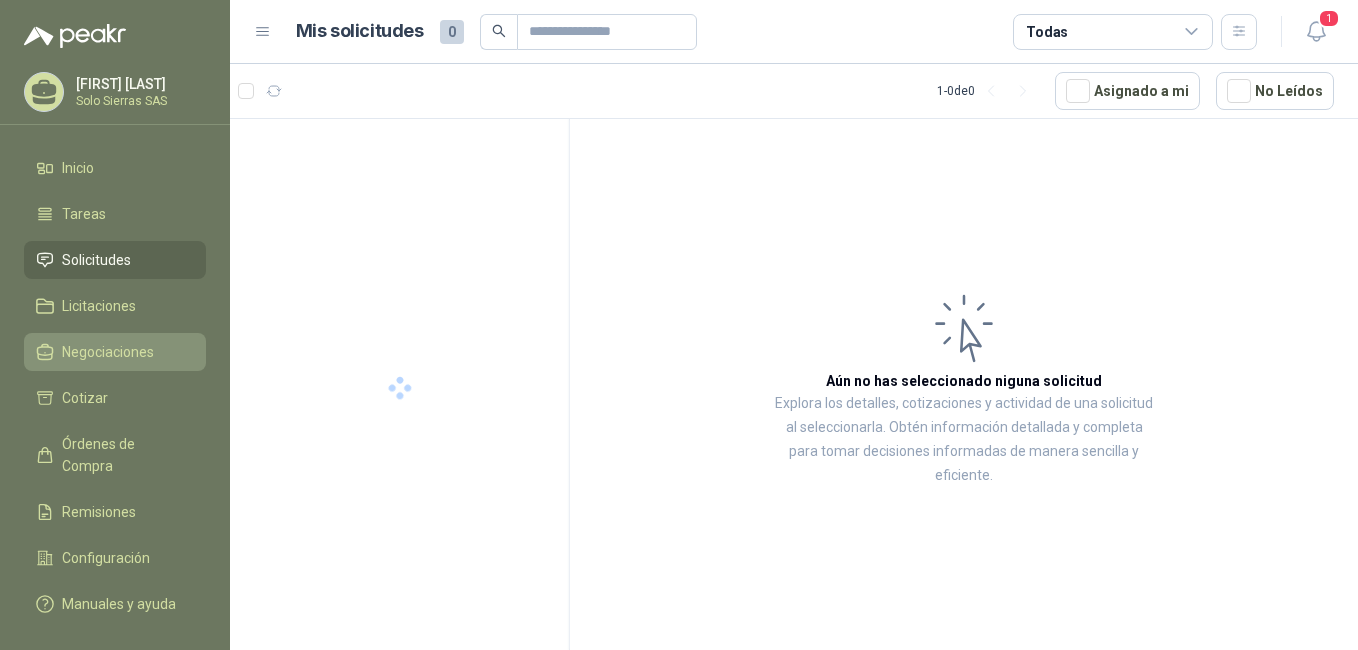 drag, startPoint x: 131, startPoint y: 273, endPoint x: 144, endPoint y: 369, distance: 96.87621 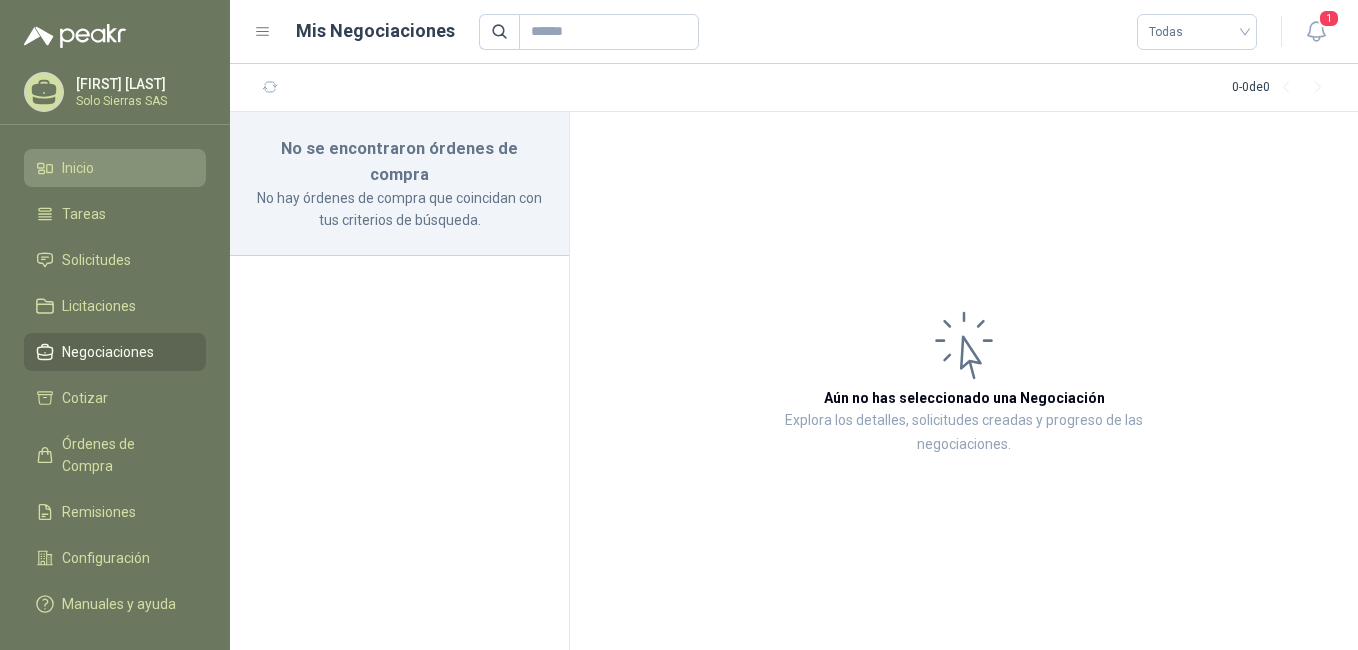 click on "Inicio" at bounding box center (115, 168) 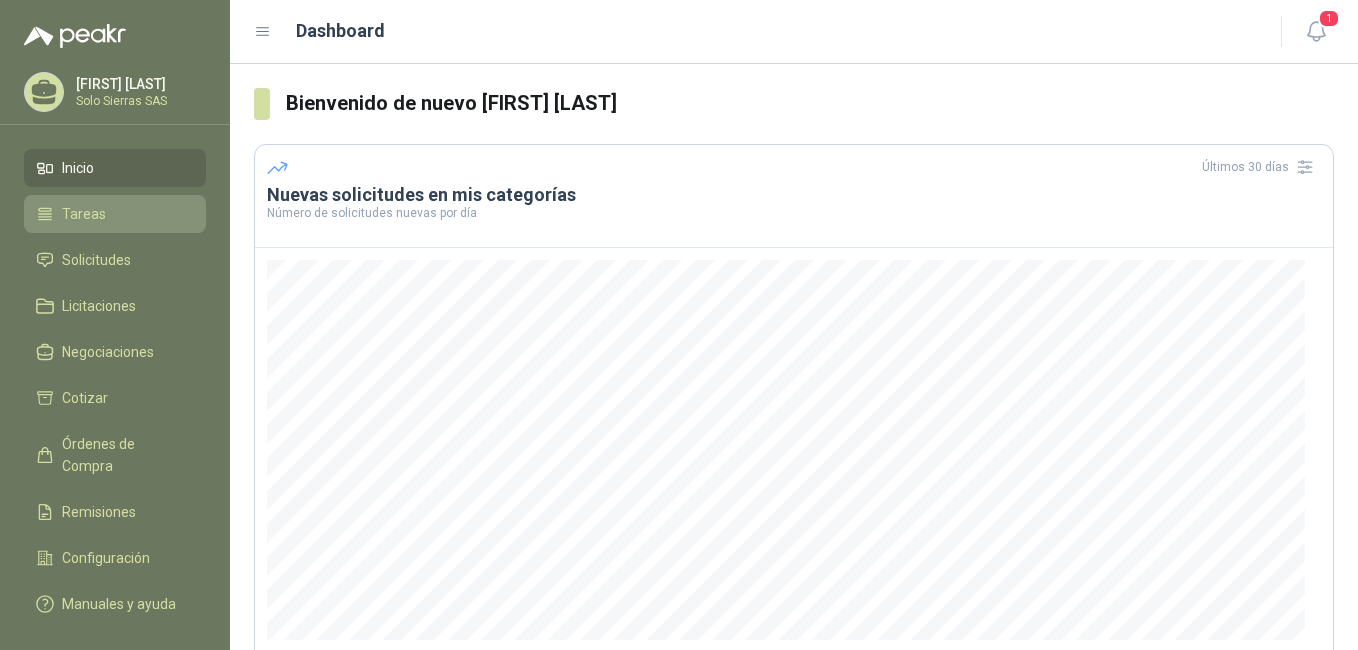 drag, startPoint x: 112, startPoint y: 207, endPoint x: 112, endPoint y: 223, distance: 16 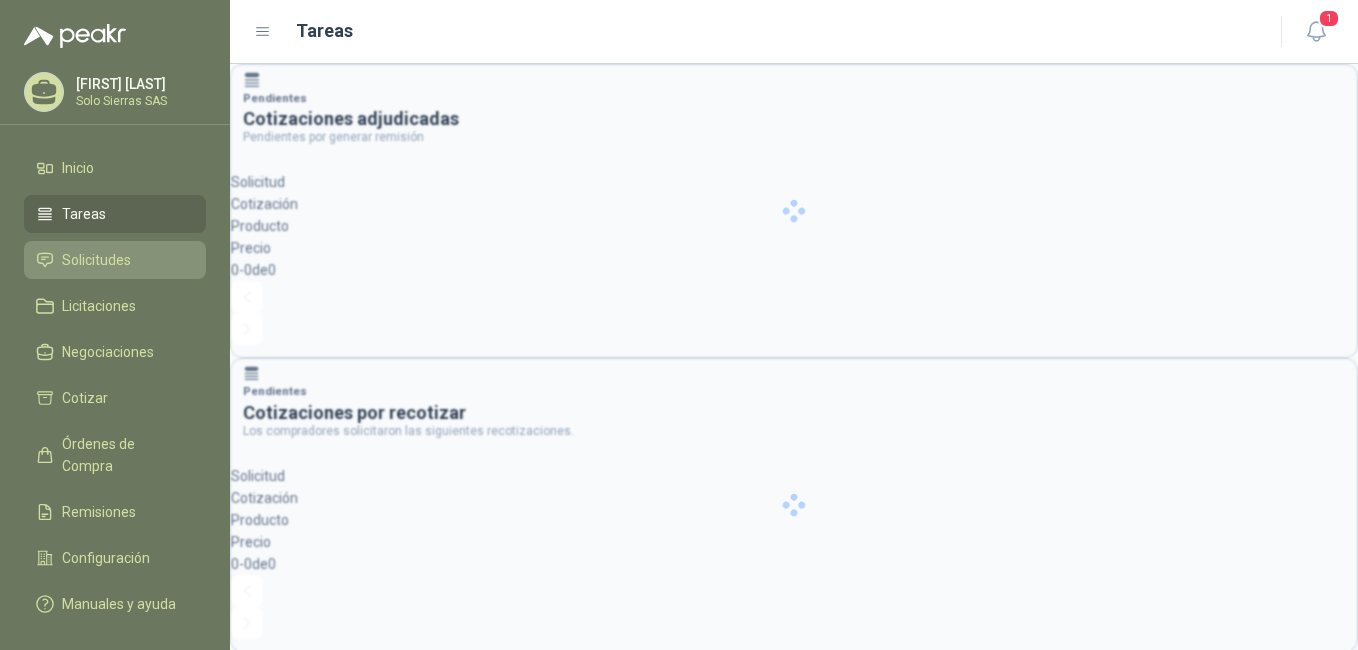 click on "Solicitudes" at bounding box center (96, 260) 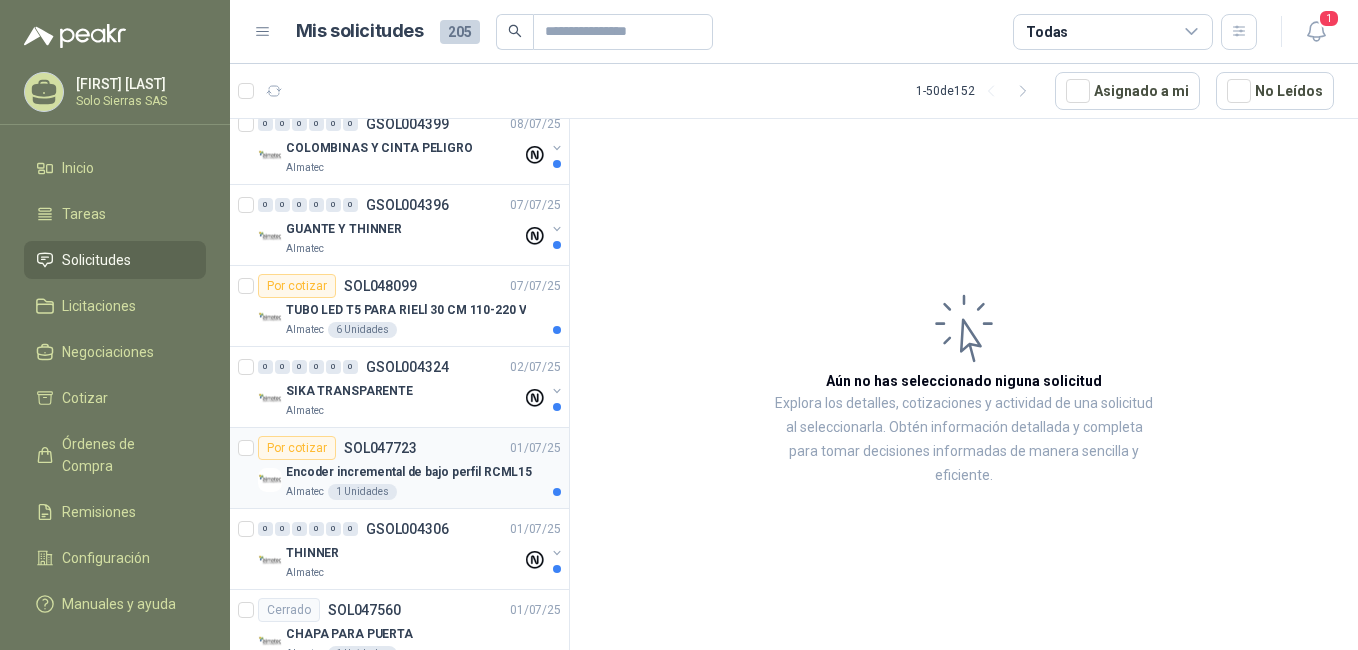 scroll, scrollTop: 300, scrollLeft: 0, axis: vertical 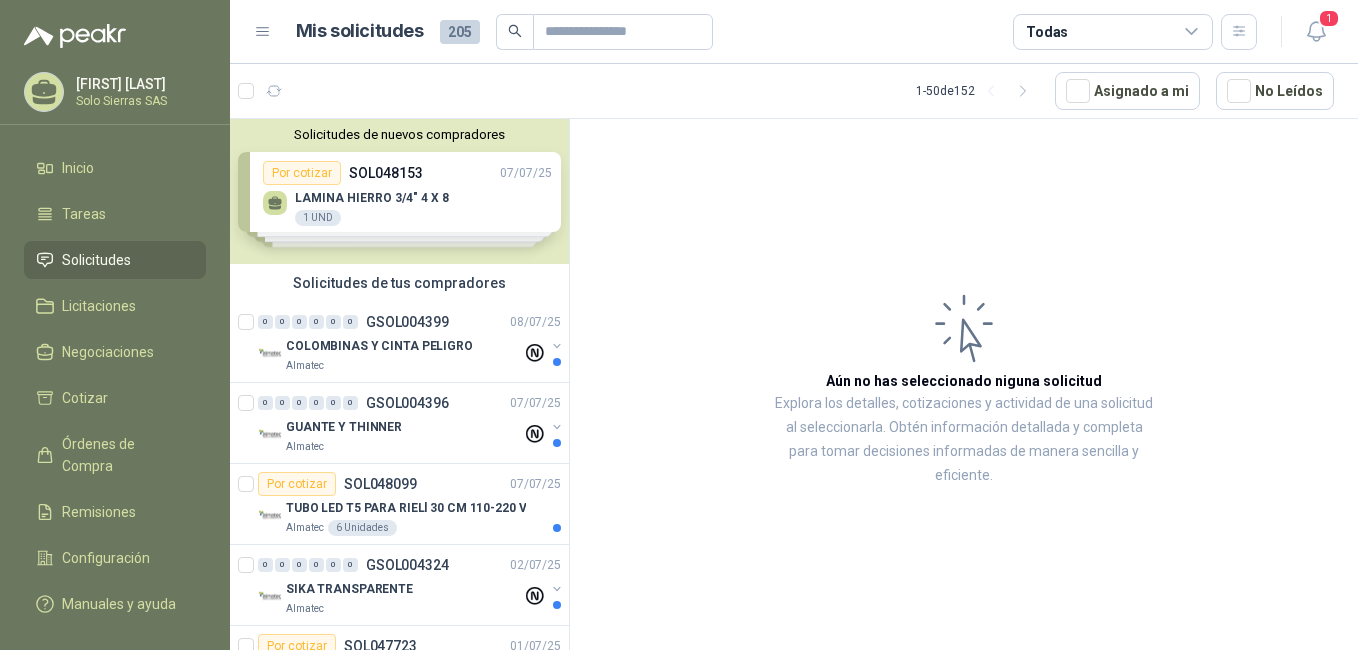 click on "Solicitudes de nuevos compradores Por cotizar SOL[NUMBER] [DATE]   LAMINA HIERRO 3/4" 4 X 8                 1   UND  Por cotizar SOL[NUMBER] [DATE]   LAMINA HIERRO 1" 4 X 8                   1   UND  Por cotizar SOL[NUMBER] [DATE]   VALVULA ACERO PASO DIRECTO 1" X 800 PSI  8   UND  Por cotizar SOL[NUMBER] [DATE]   TORNILLO R.O 1" X 7"                     40   UND  ¿Quieres recibir  cientos de solicitudes de compra  como estas todos los días? Agenda una reunión" at bounding box center (399, 191) 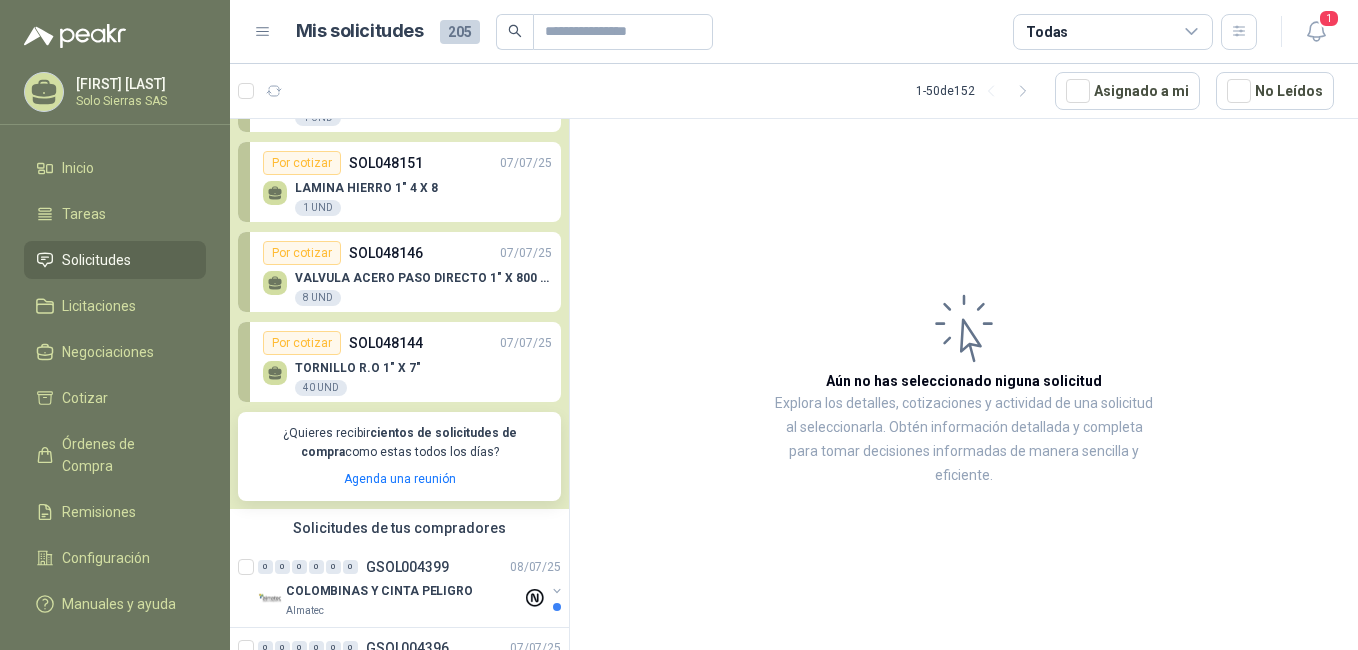 scroll, scrollTop: 200, scrollLeft: 0, axis: vertical 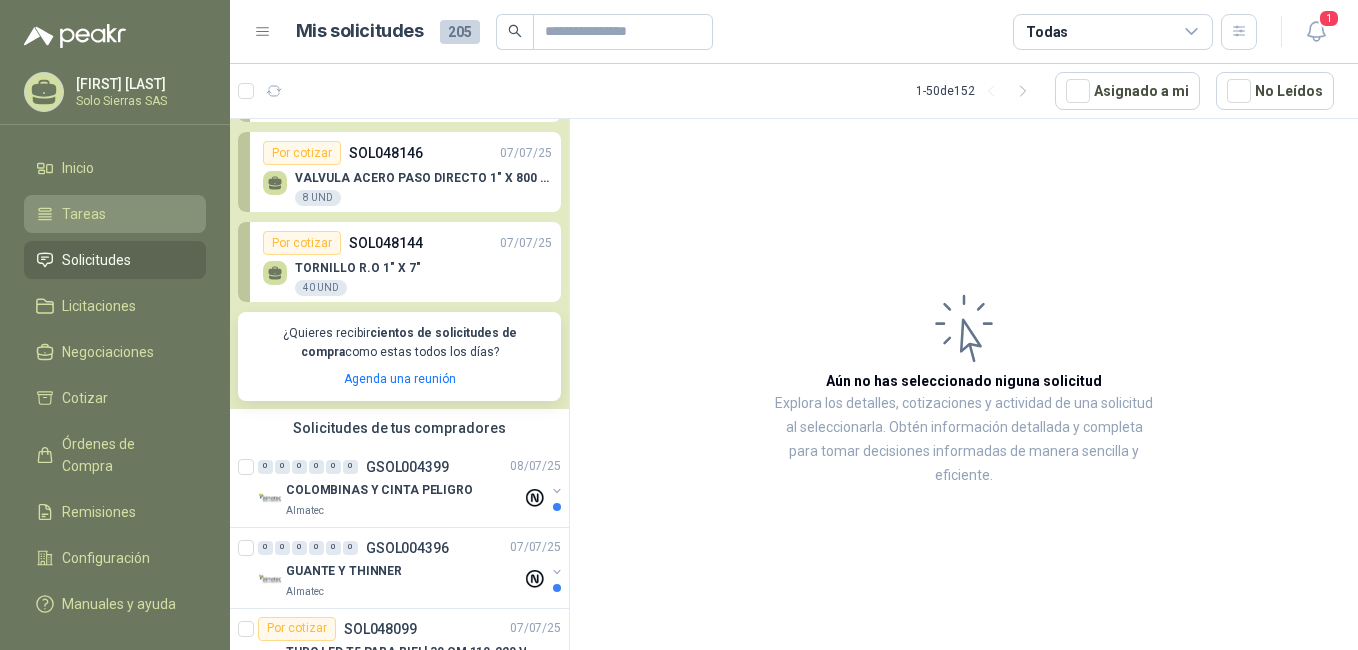 click on "Tareas" at bounding box center (115, 214) 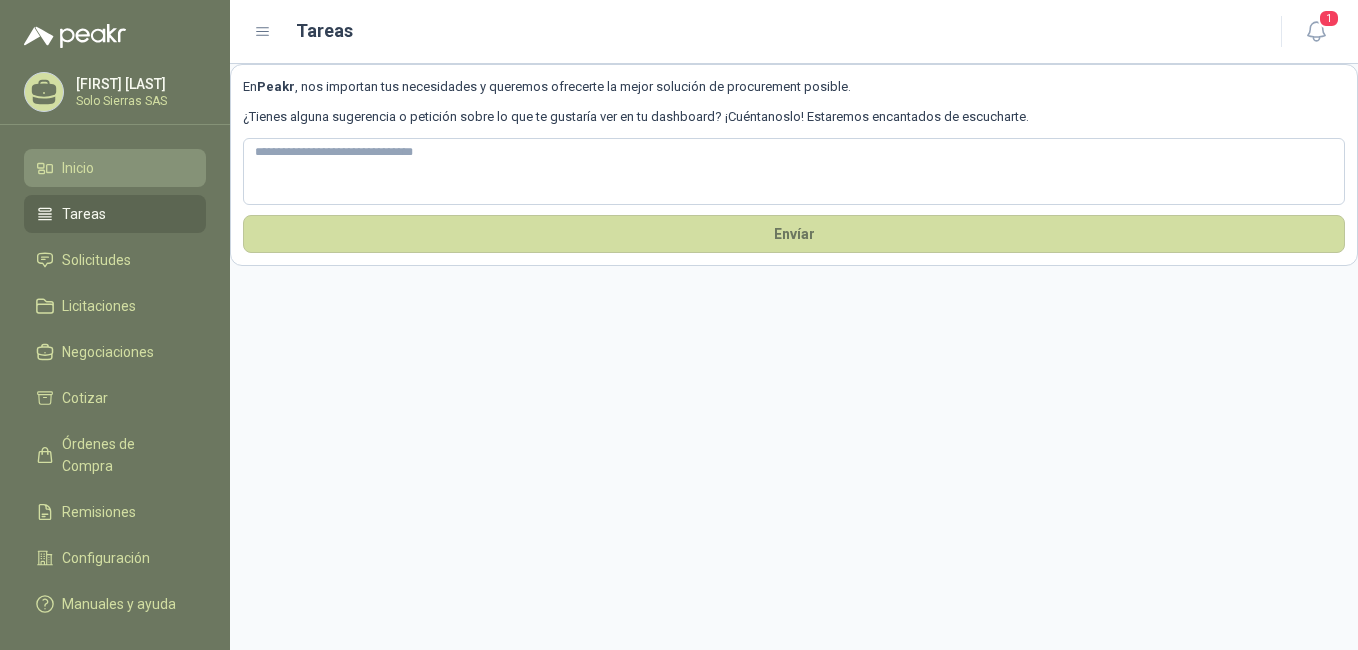 click on "Inicio" at bounding box center [115, 168] 